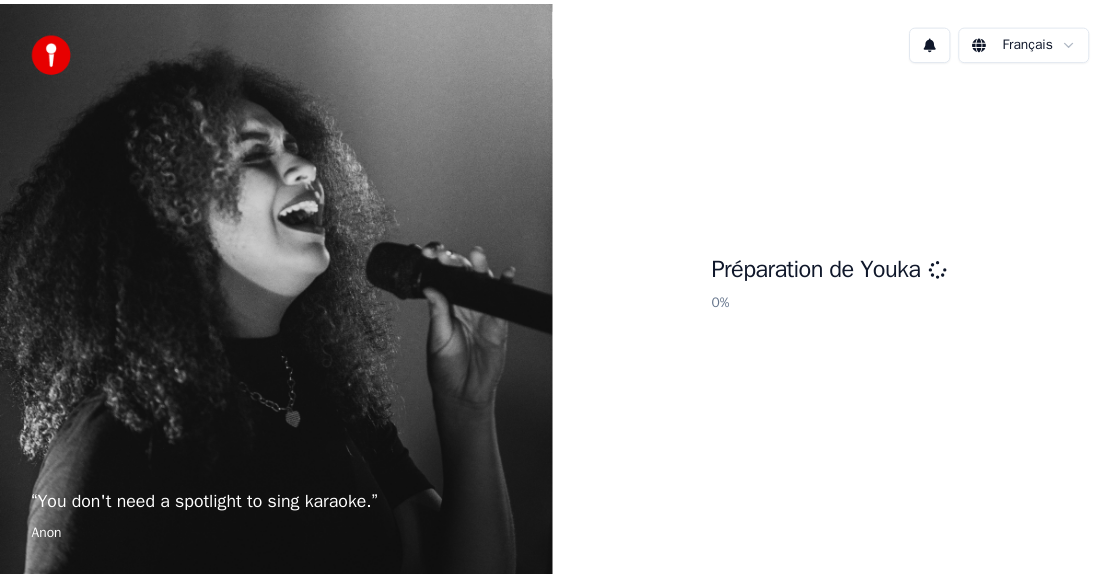 scroll, scrollTop: 0, scrollLeft: 0, axis: both 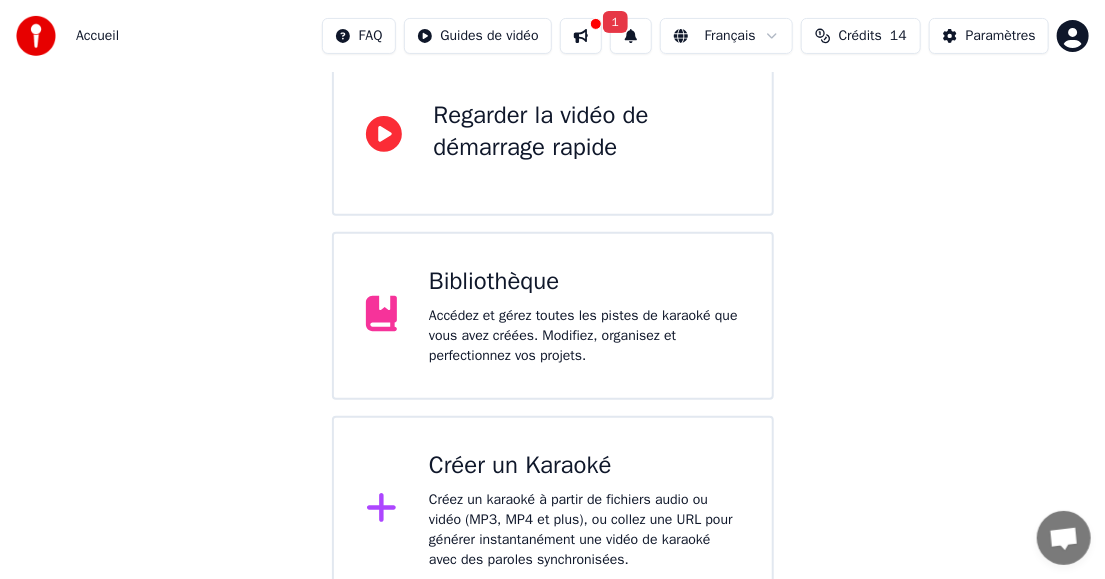 click on "Bibliothèque" at bounding box center [584, 282] 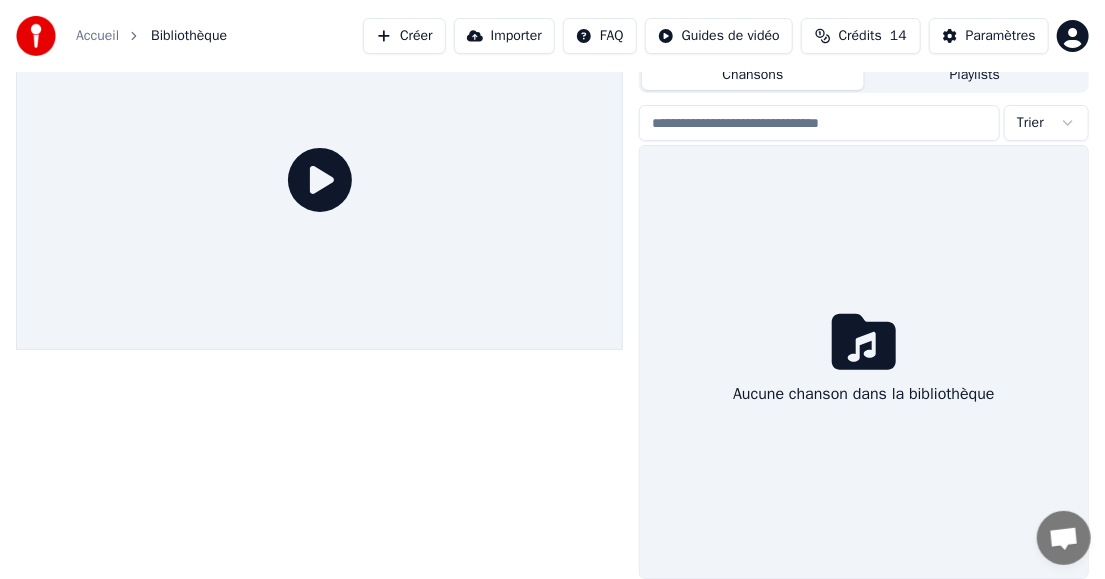 scroll, scrollTop: 63, scrollLeft: 0, axis: vertical 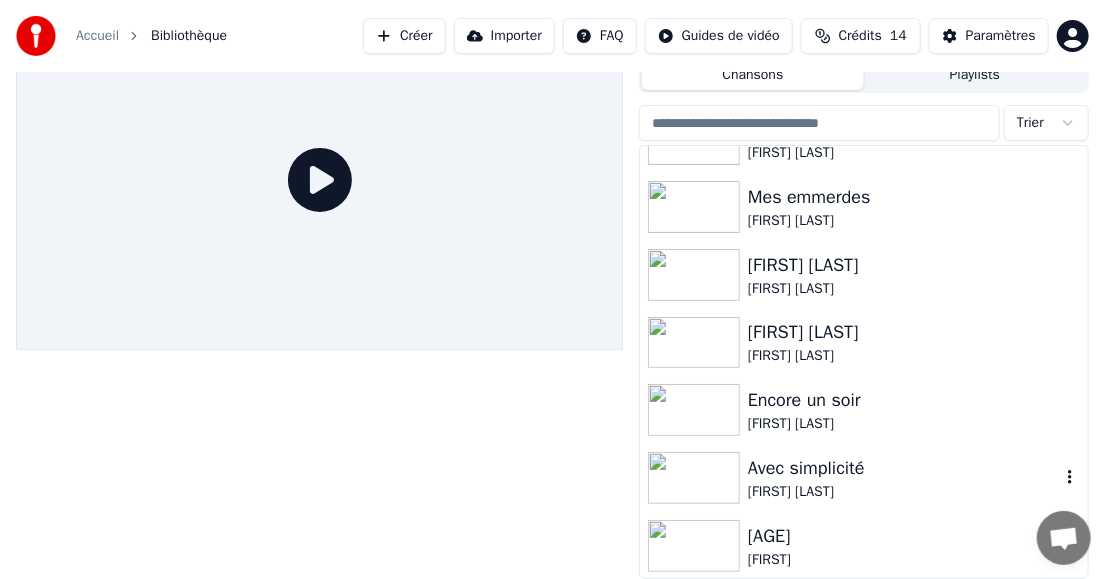 click on "Avec simplicité" at bounding box center (904, 468) 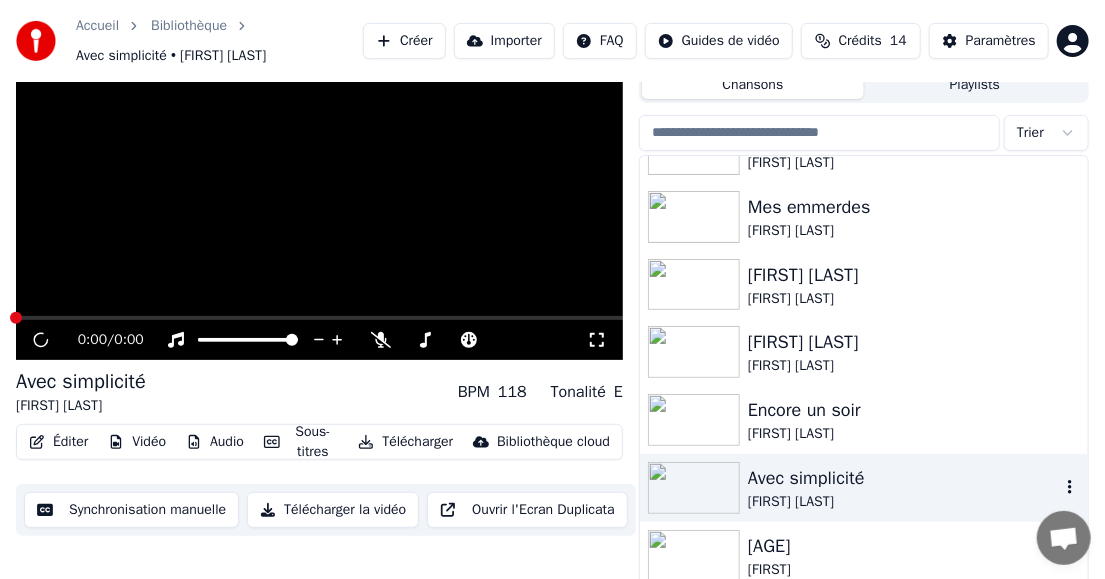 scroll, scrollTop: 72, scrollLeft: 0, axis: vertical 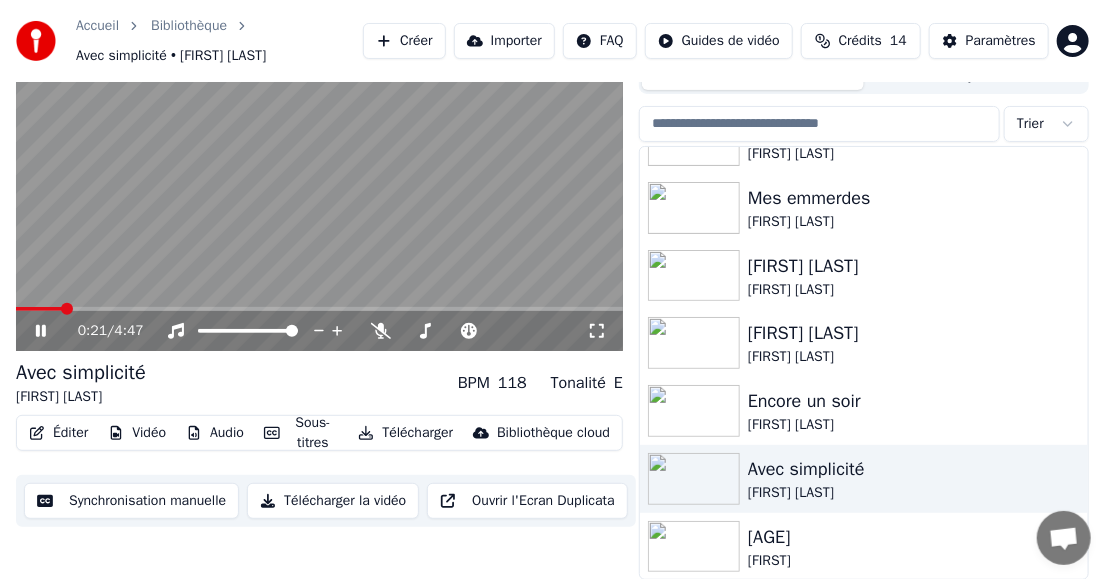 click 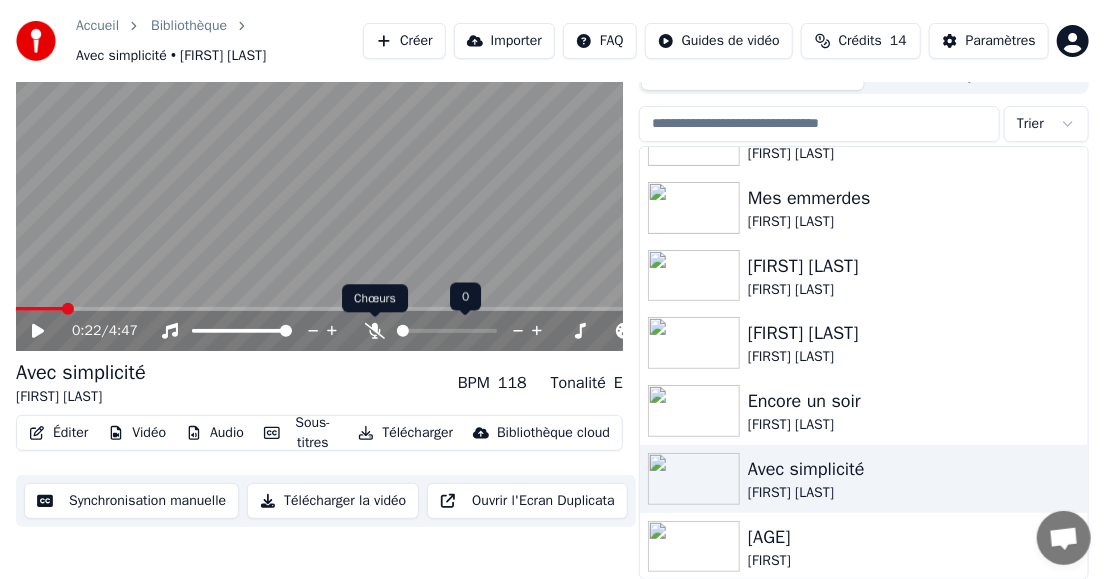 click 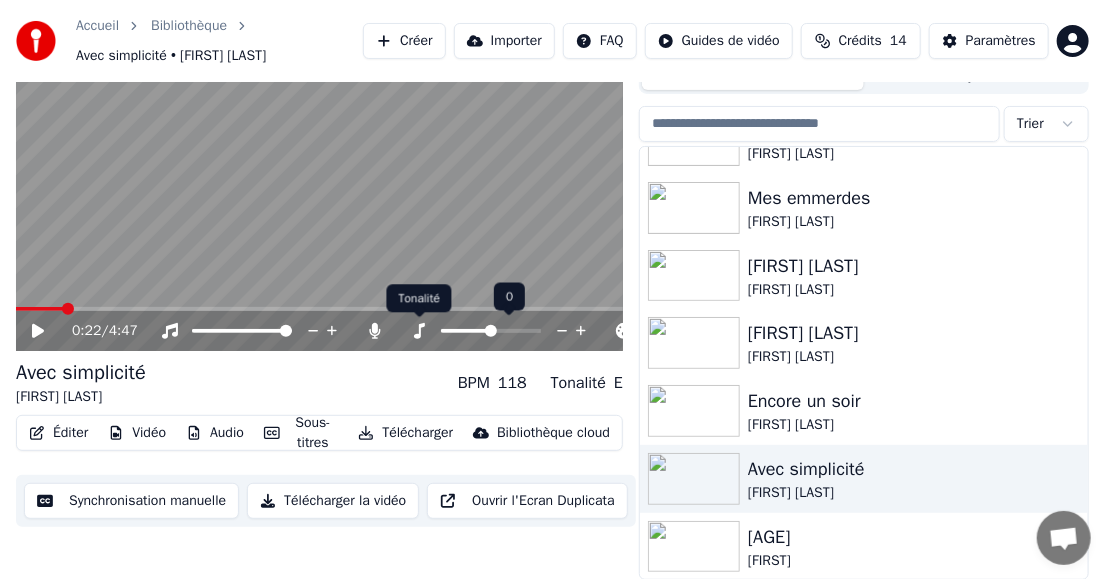 click 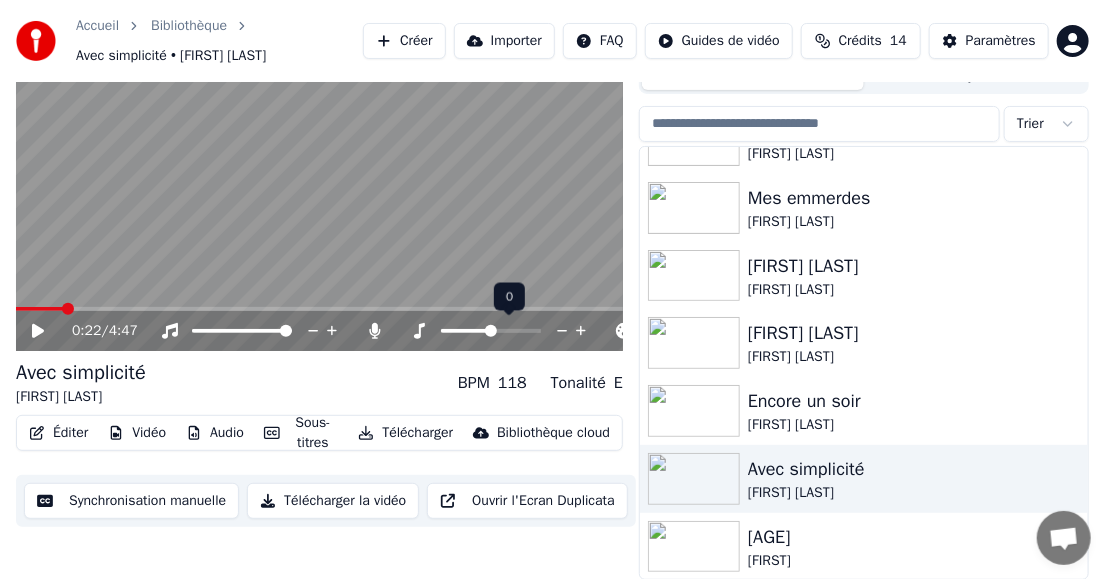 click at bounding box center (466, 331) 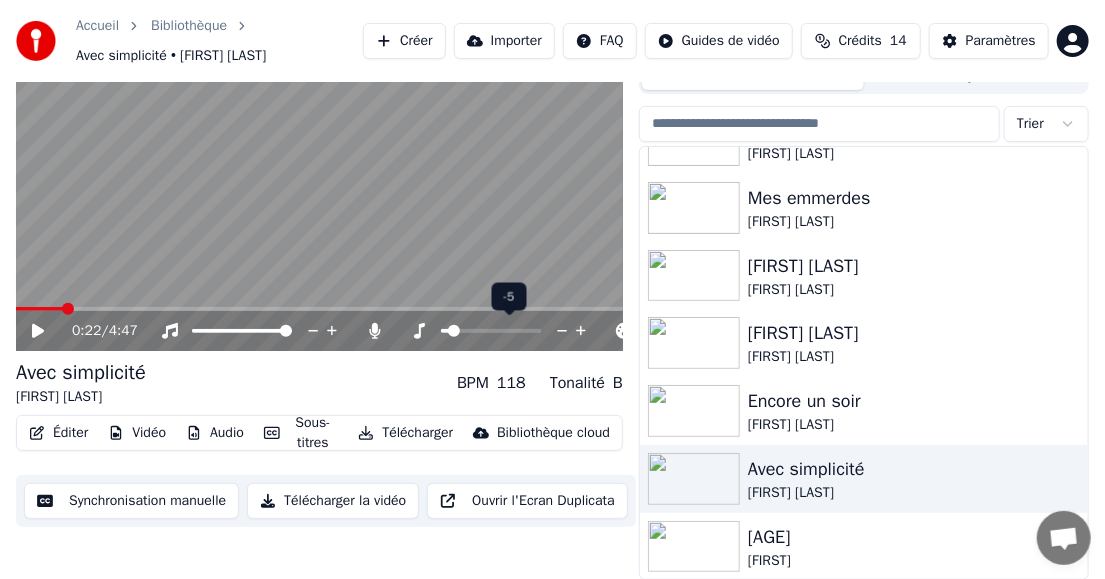 click at bounding box center (491, 331) 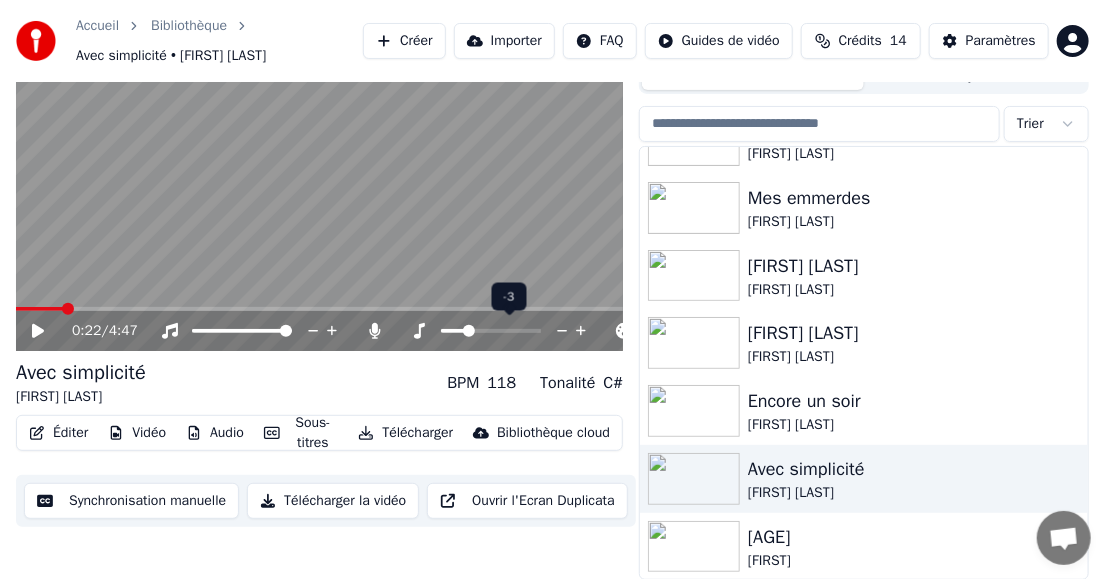 click at bounding box center [469, 331] 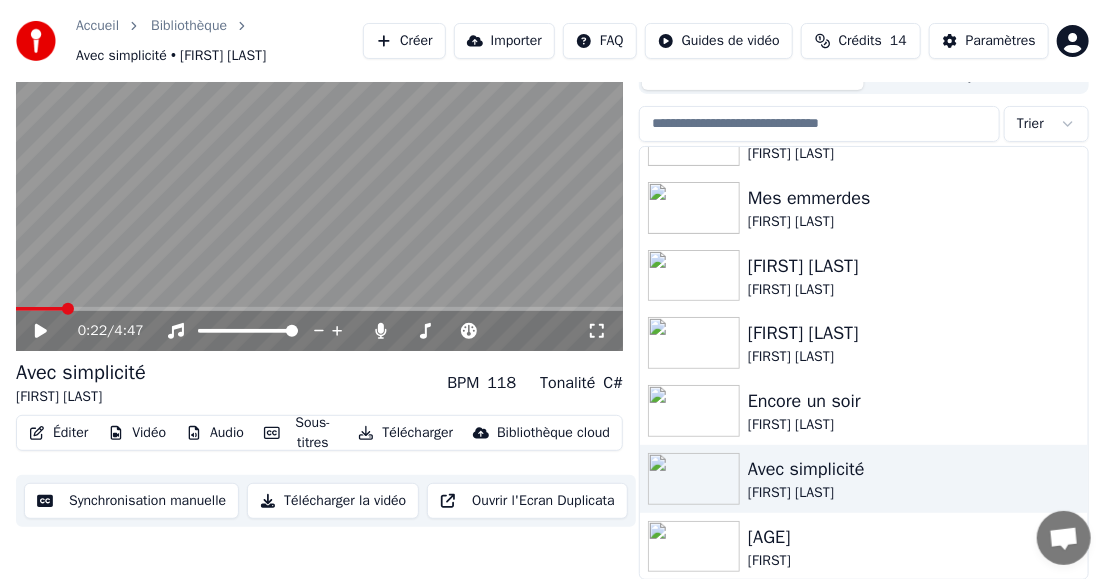 click 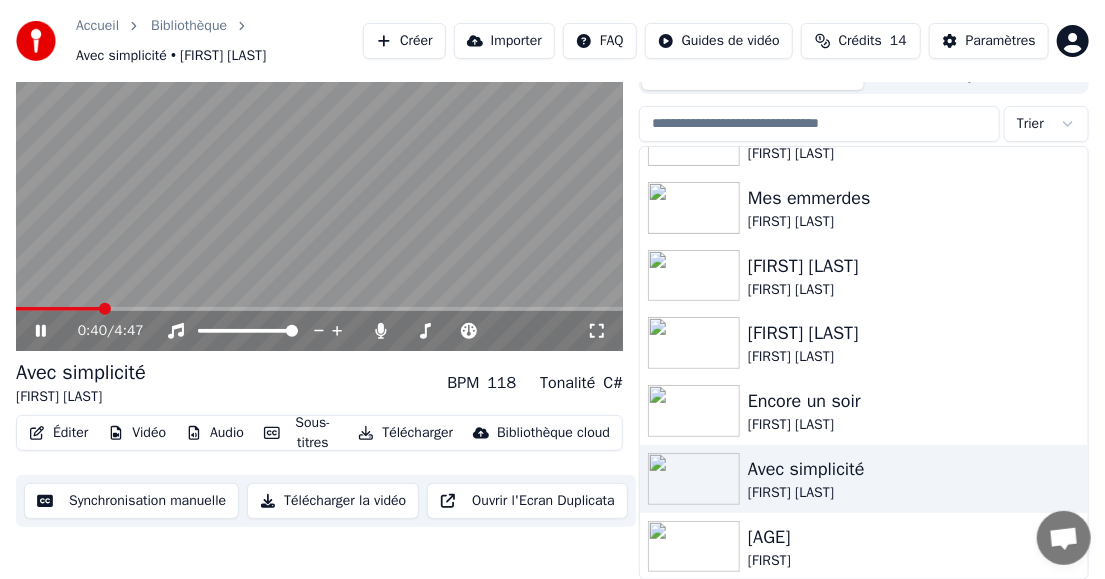 click on "0:40  /  4:47" at bounding box center (319, 331) 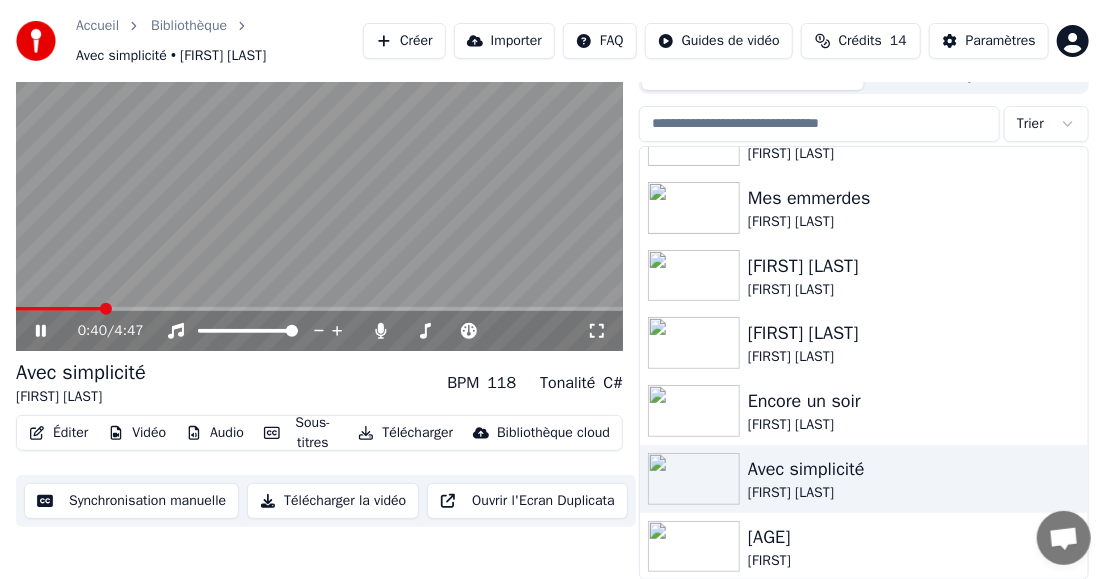 click at bounding box center [59, 309] 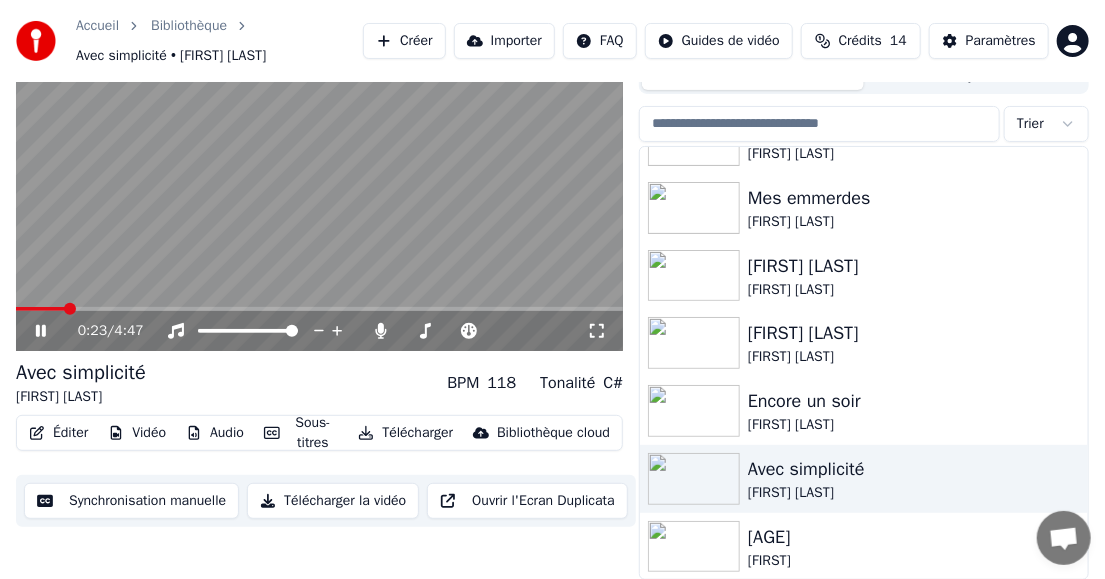 click at bounding box center (319, 180) 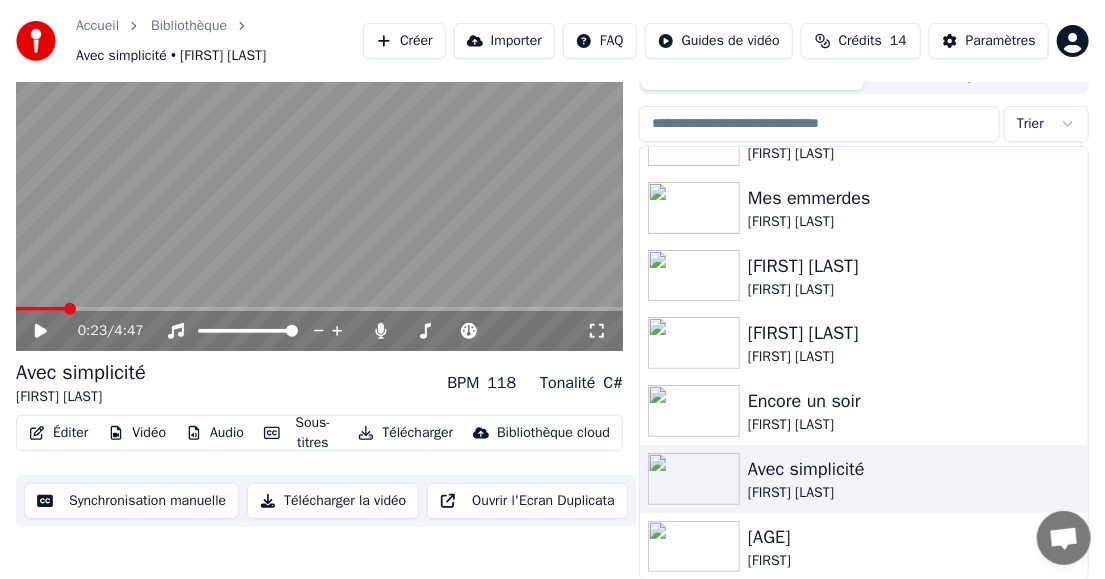 click at bounding box center (40, 309) 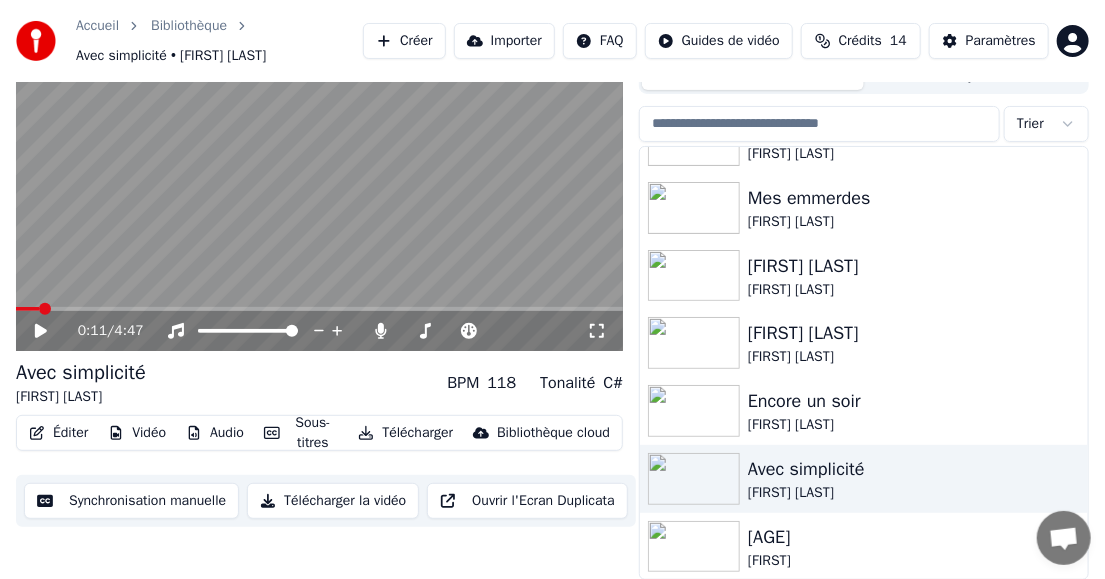 click 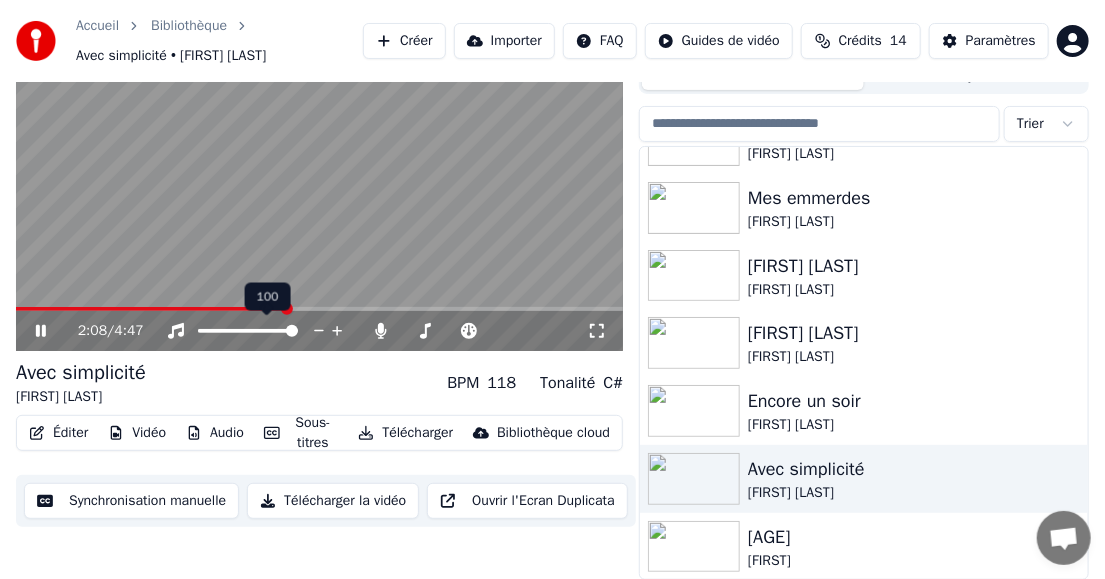 click on "100 100" at bounding box center (268, 297) 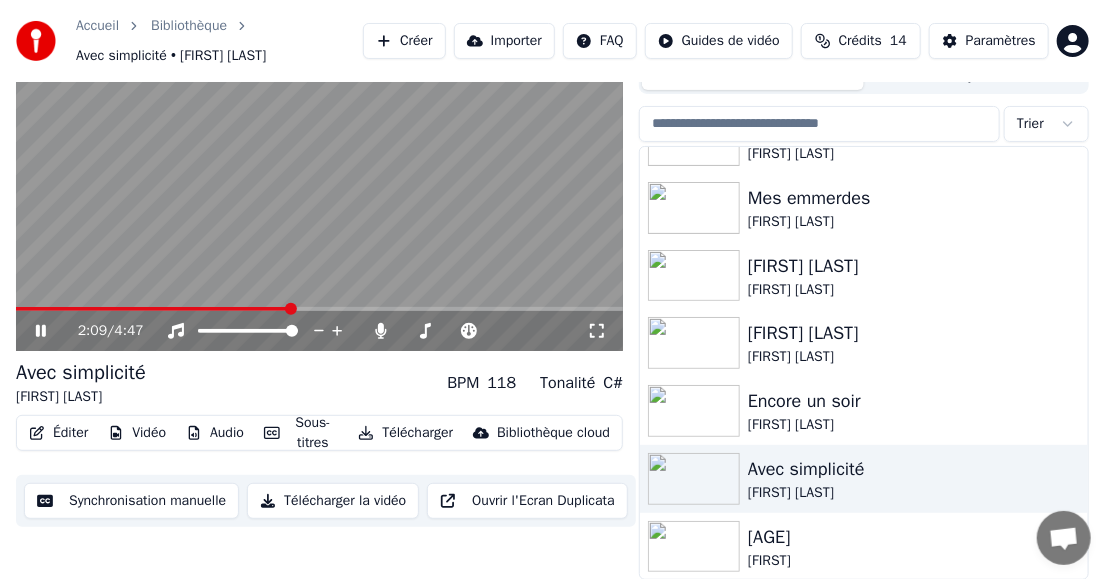 click at bounding box center (153, 309) 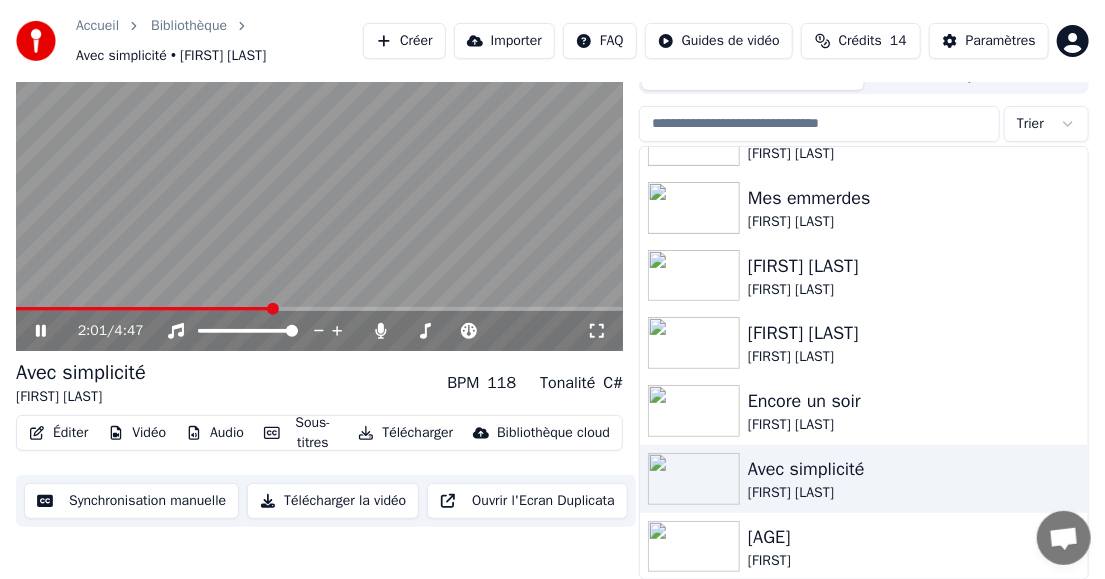 click 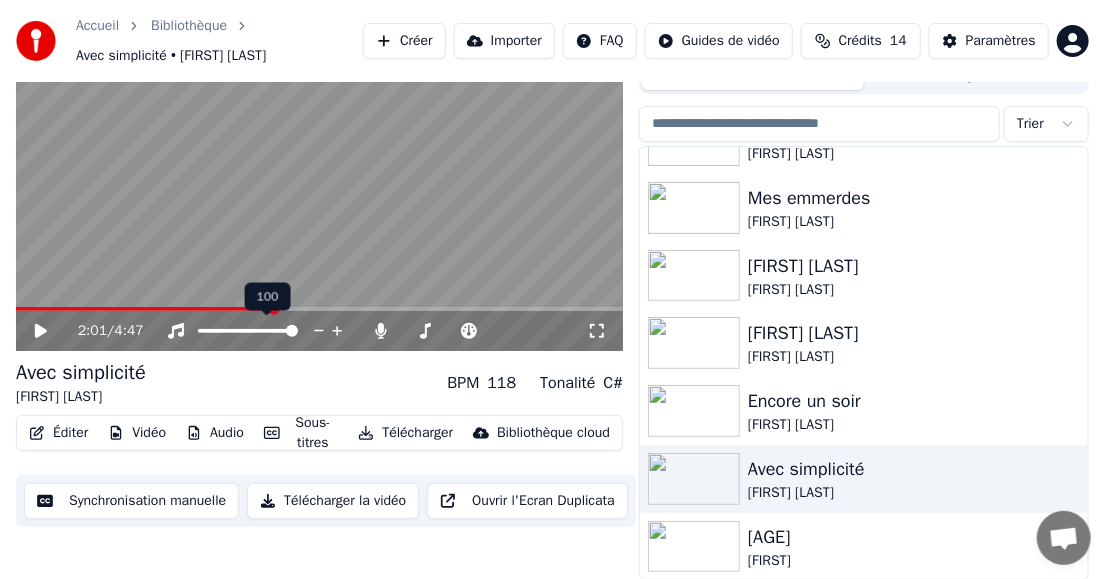 click 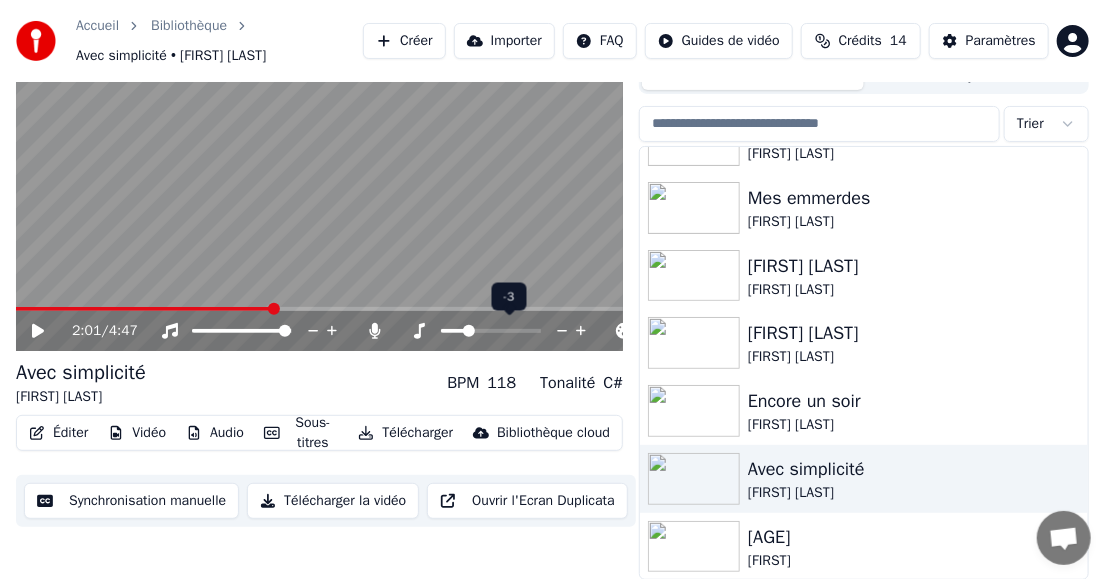 click 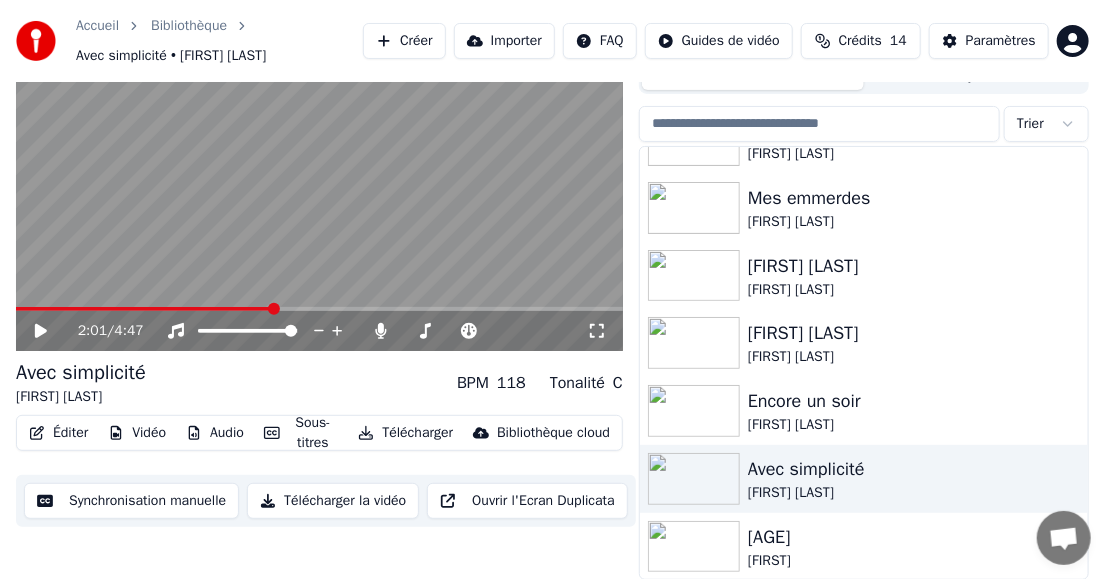 click at bounding box center [144, 309] 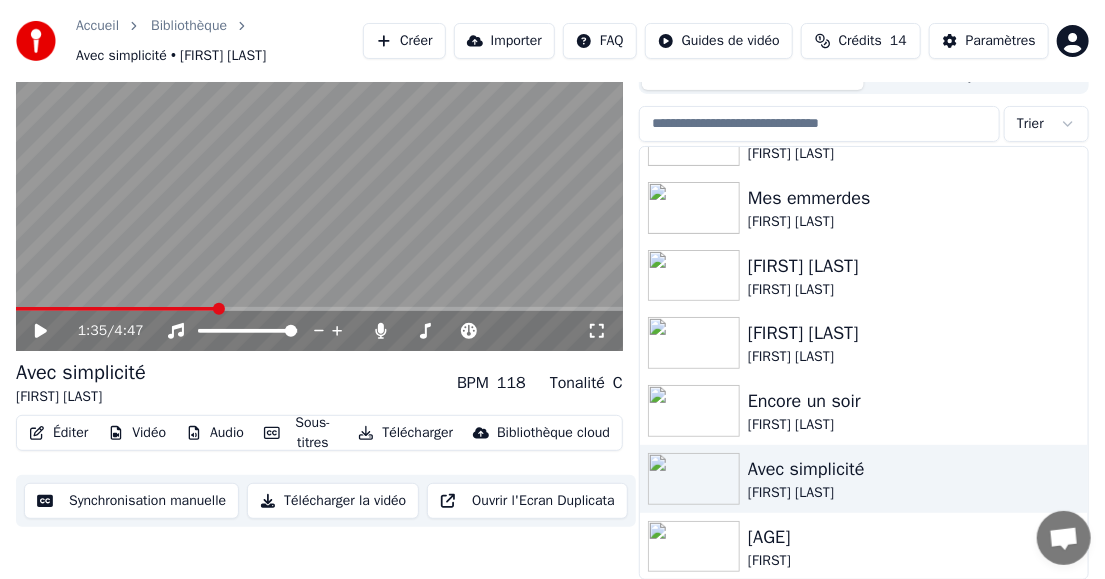 click 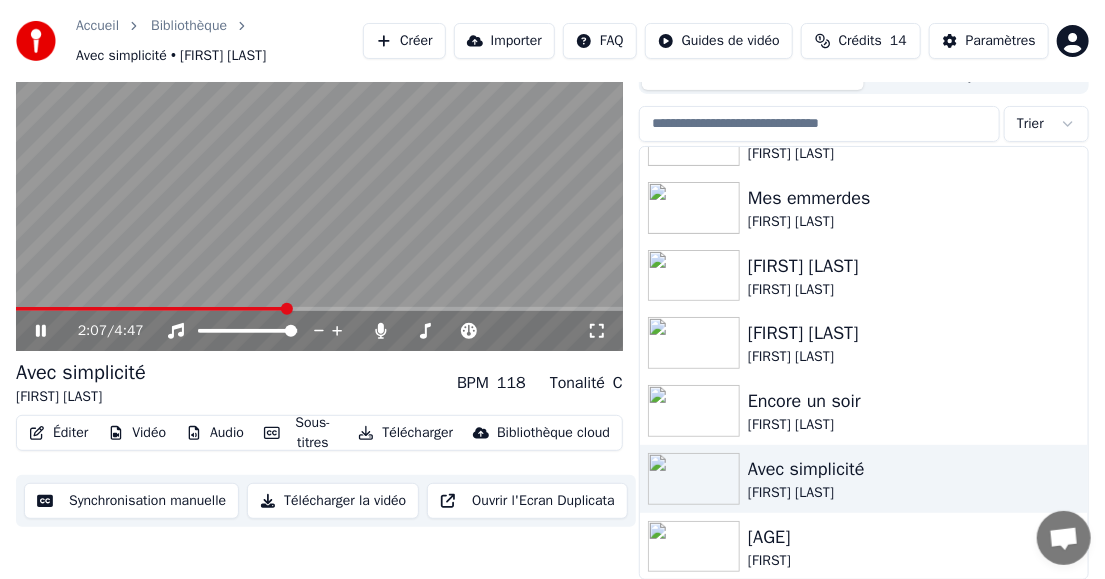 click at bounding box center (151, 309) 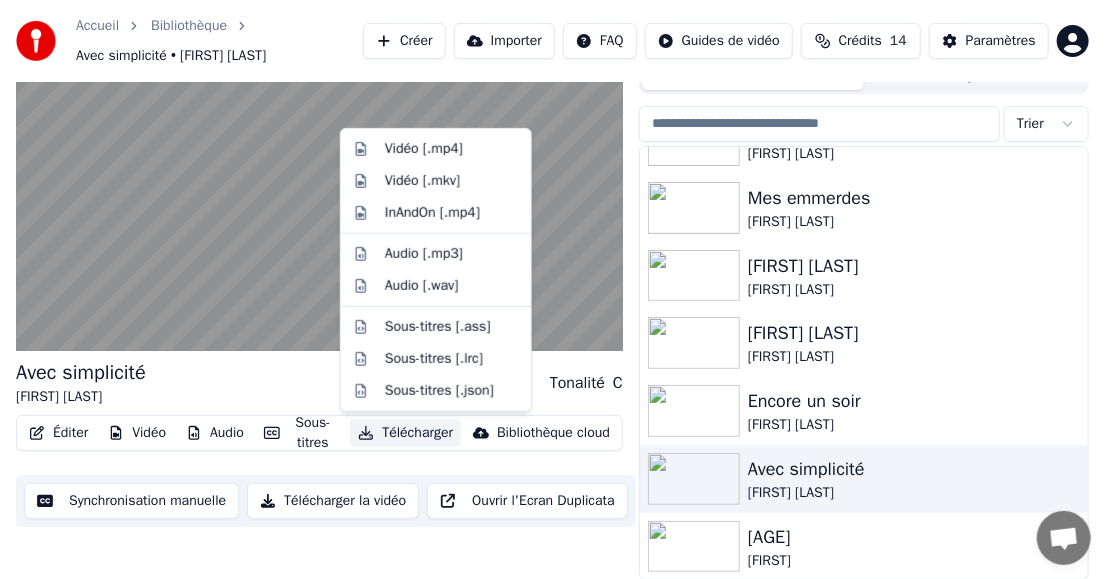 click on "Télécharger" at bounding box center (405, 433) 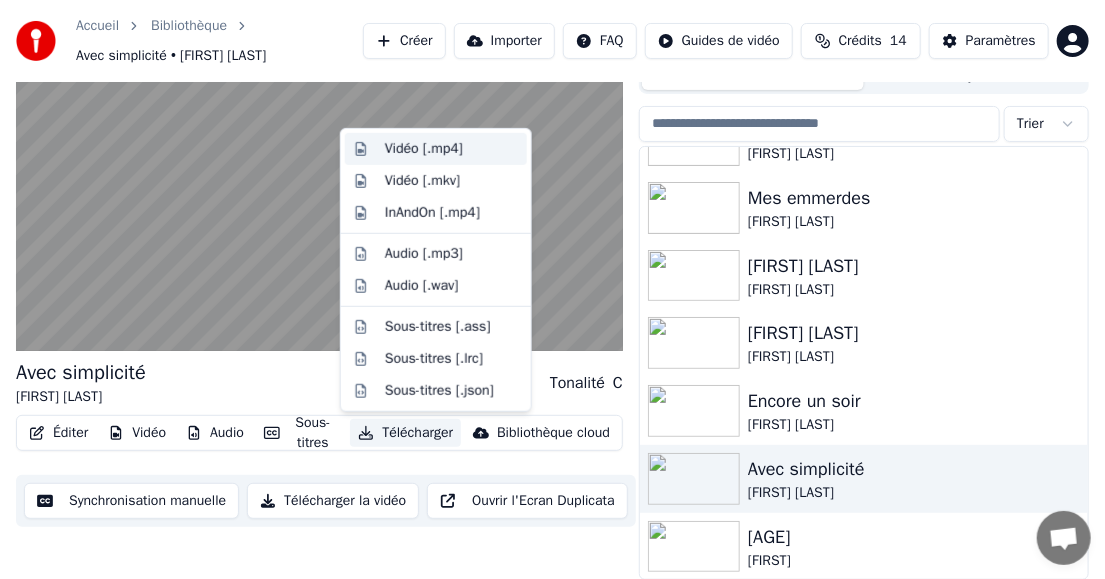 click on "Vidéo [.mp4]" at bounding box center [424, 149] 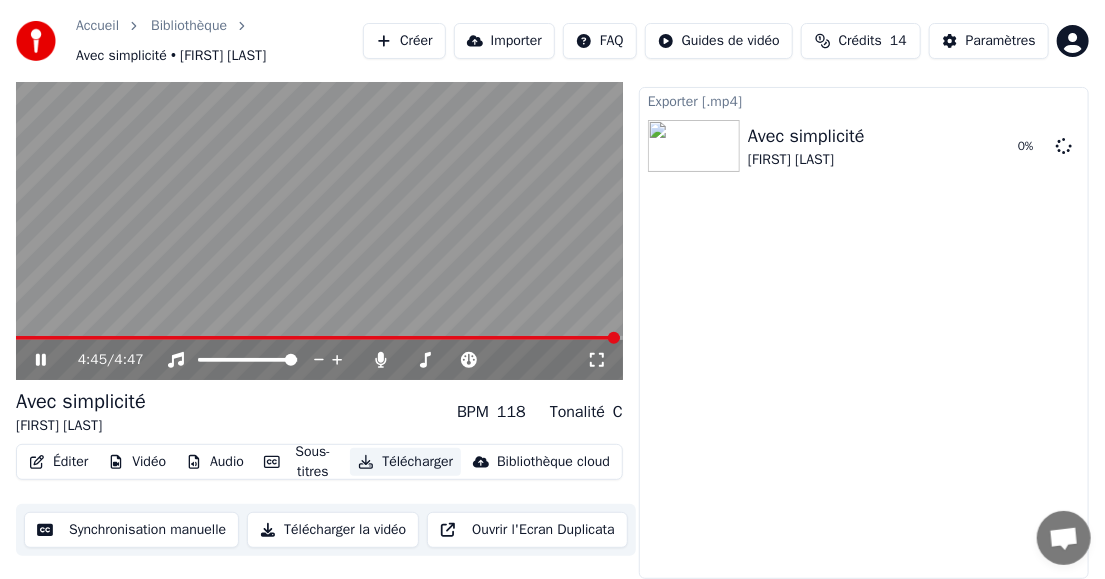 scroll, scrollTop: 43, scrollLeft: 0, axis: vertical 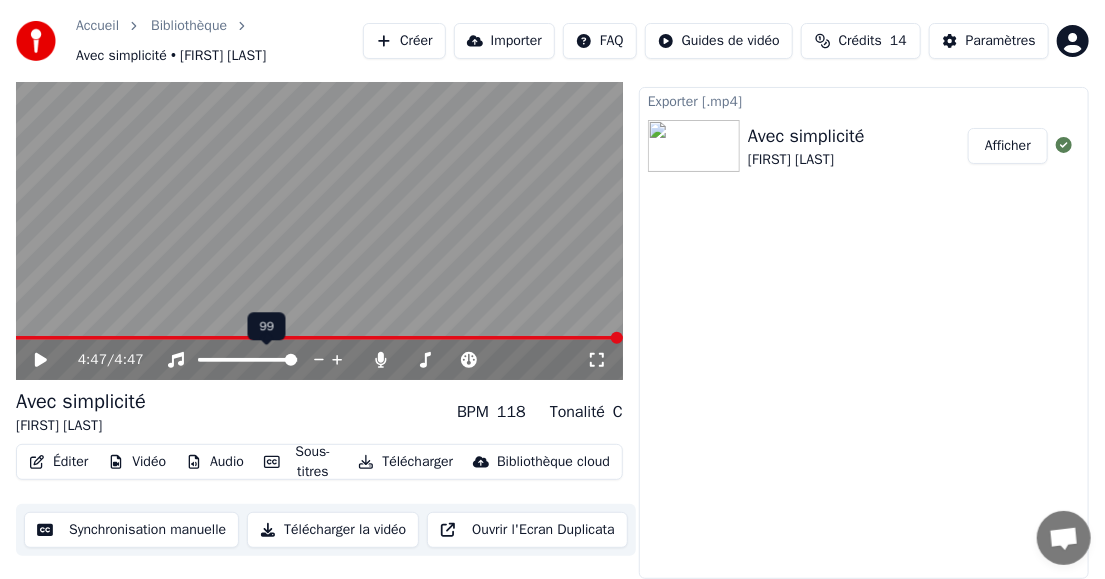 click at bounding box center (247, 360) 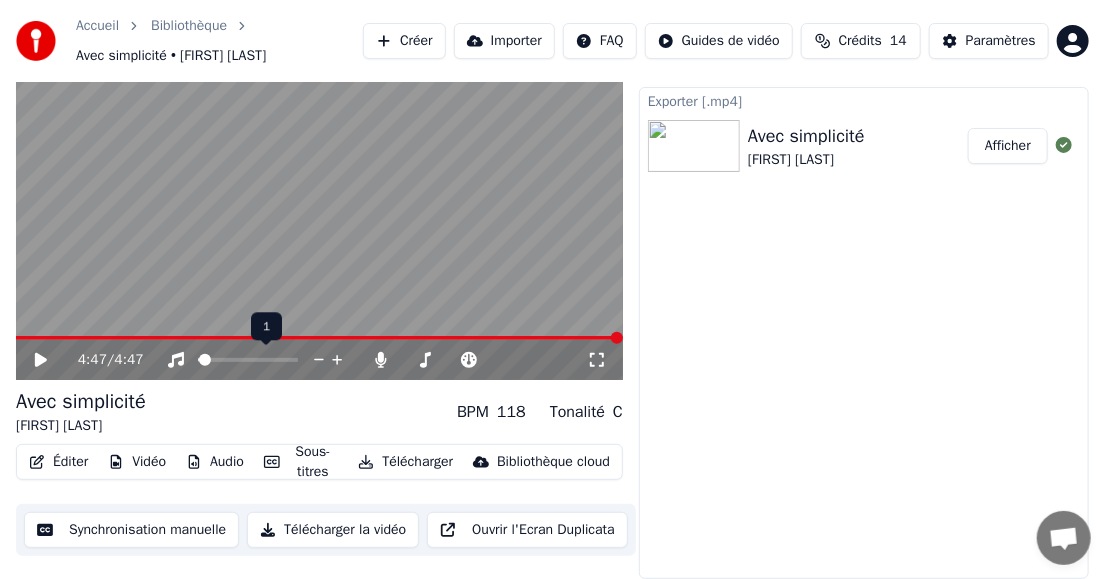click at bounding box center (205, 360) 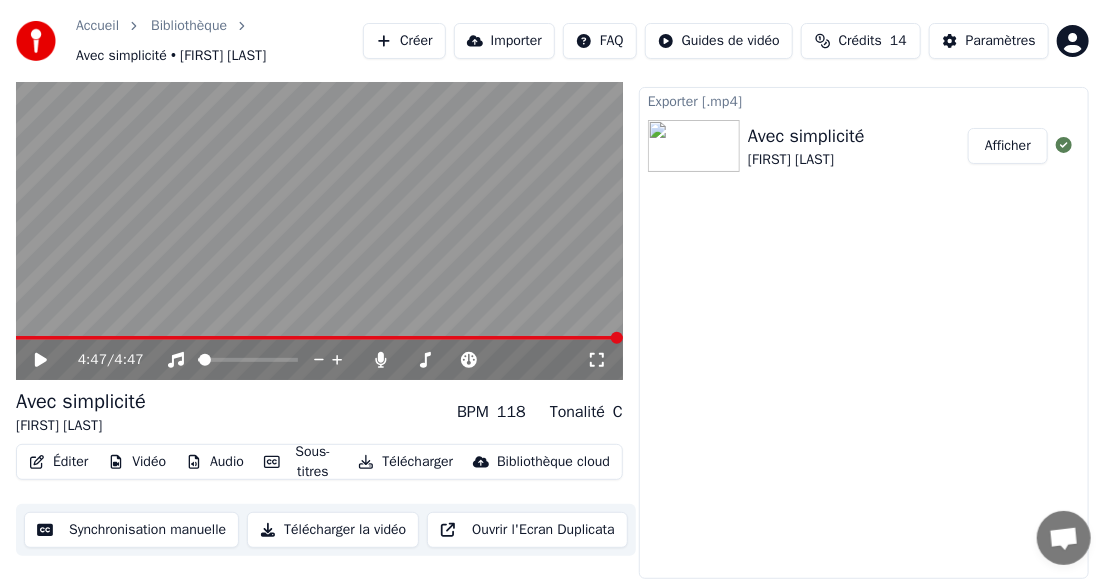click 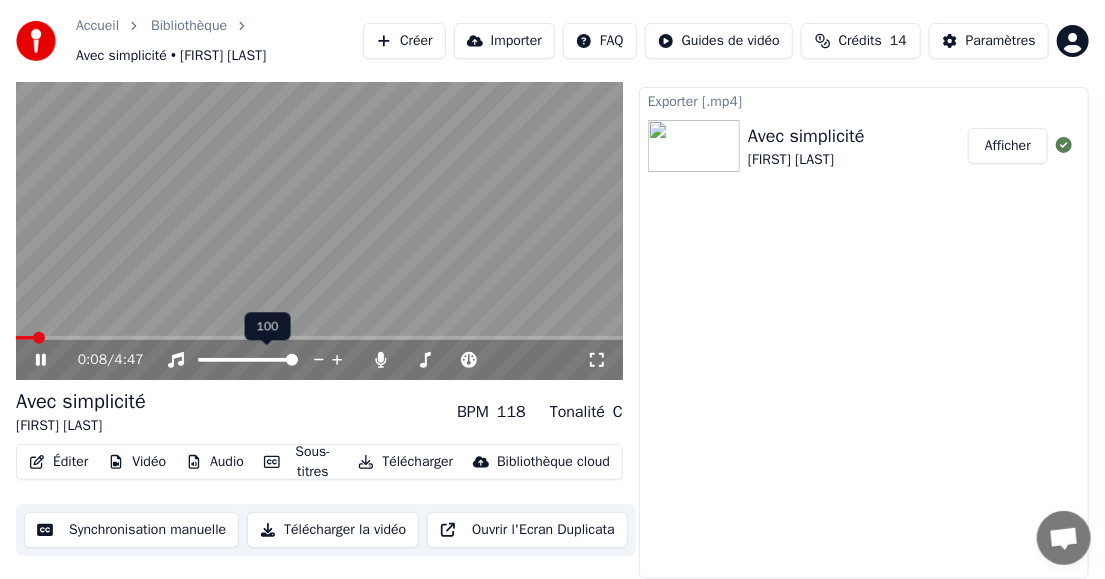 click at bounding box center [292, 360] 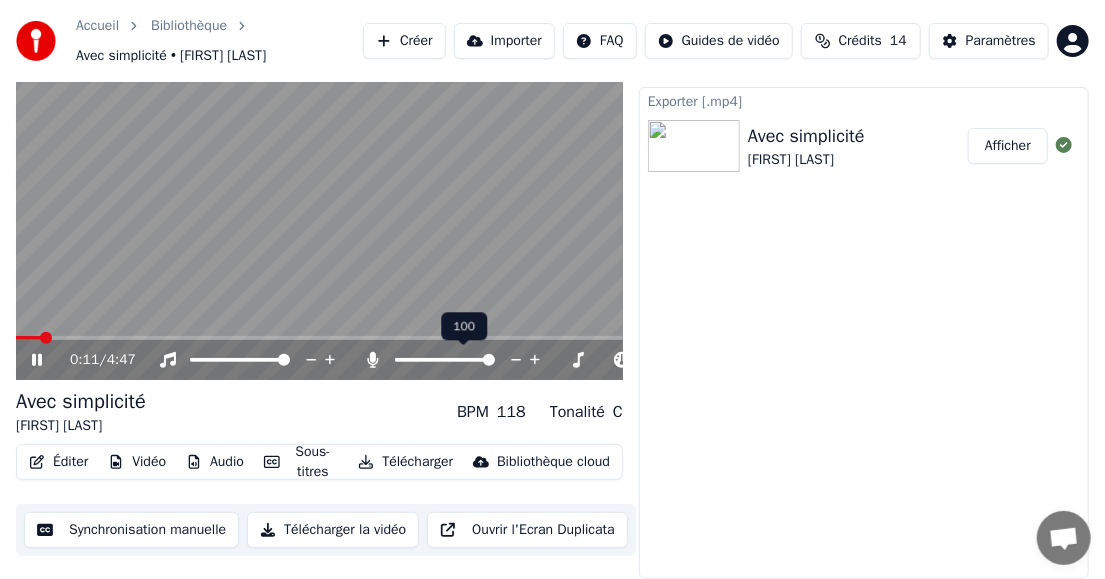 click at bounding box center [445, 360] 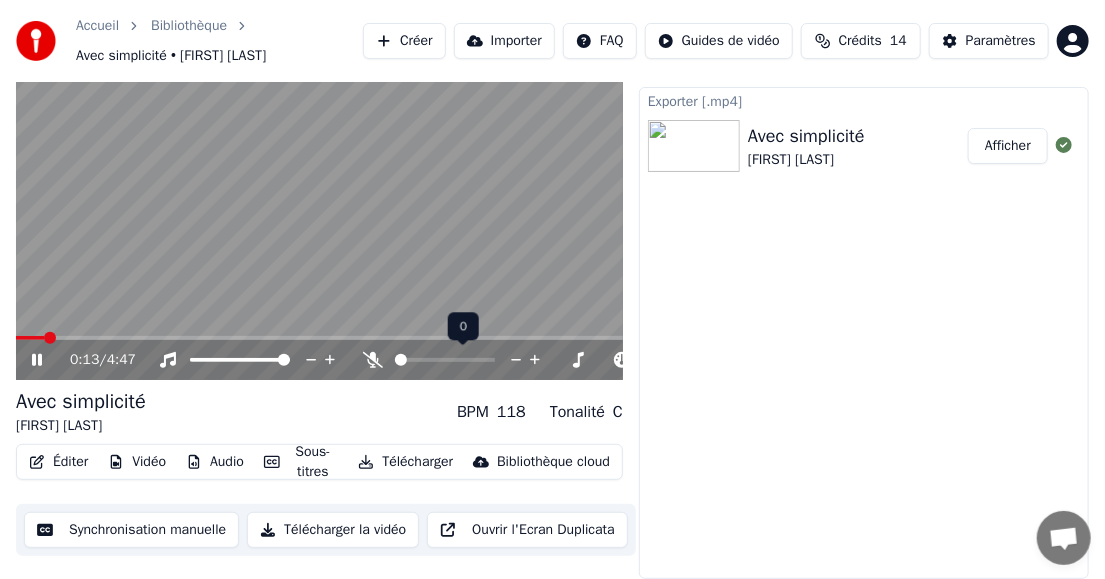 click at bounding box center [401, 360] 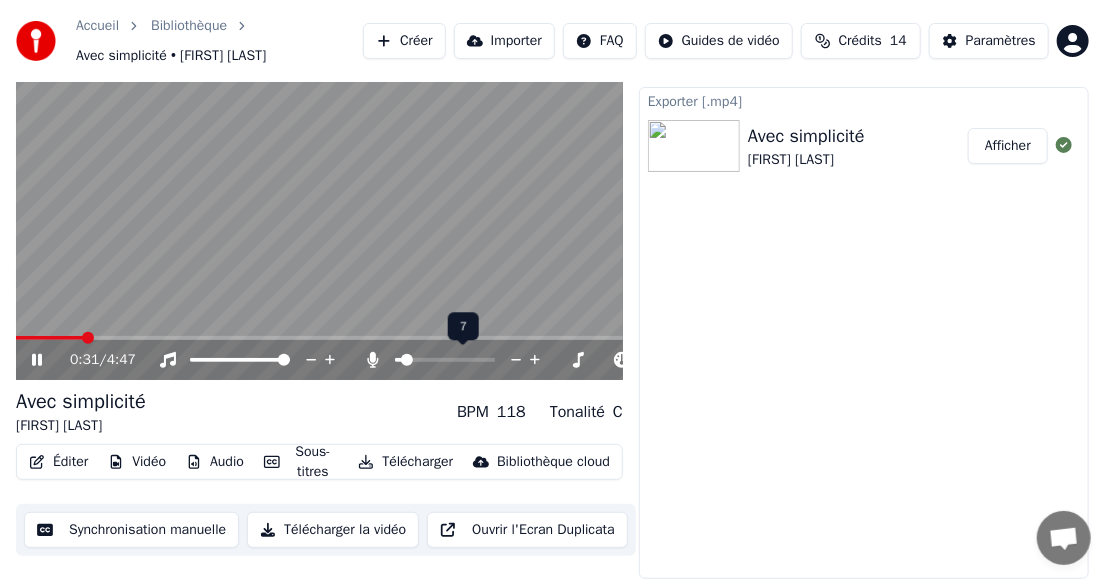click at bounding box center [407, 360] 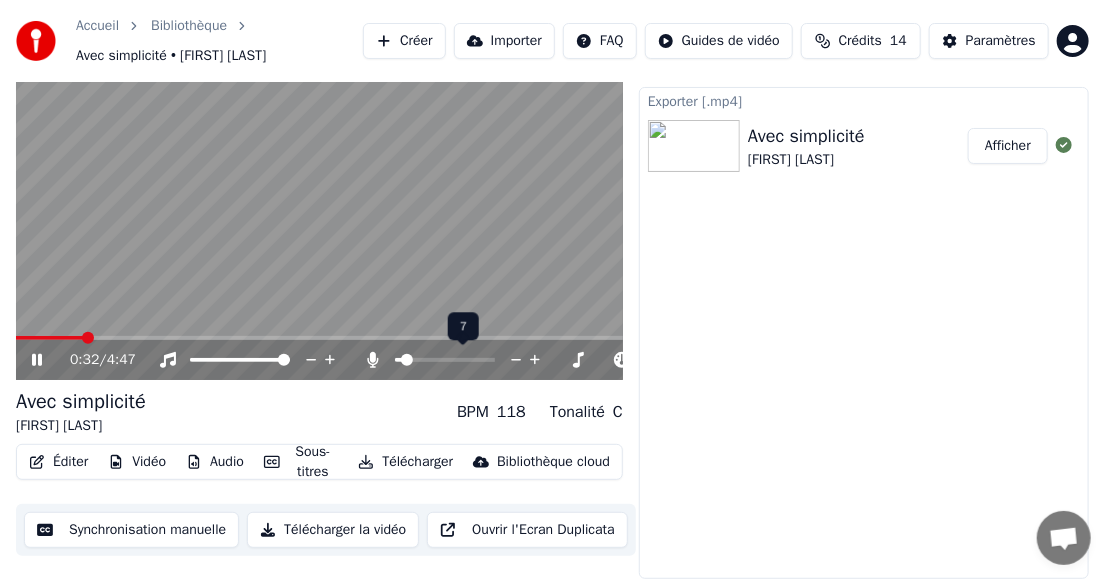 click at bounding box center (407, 360) 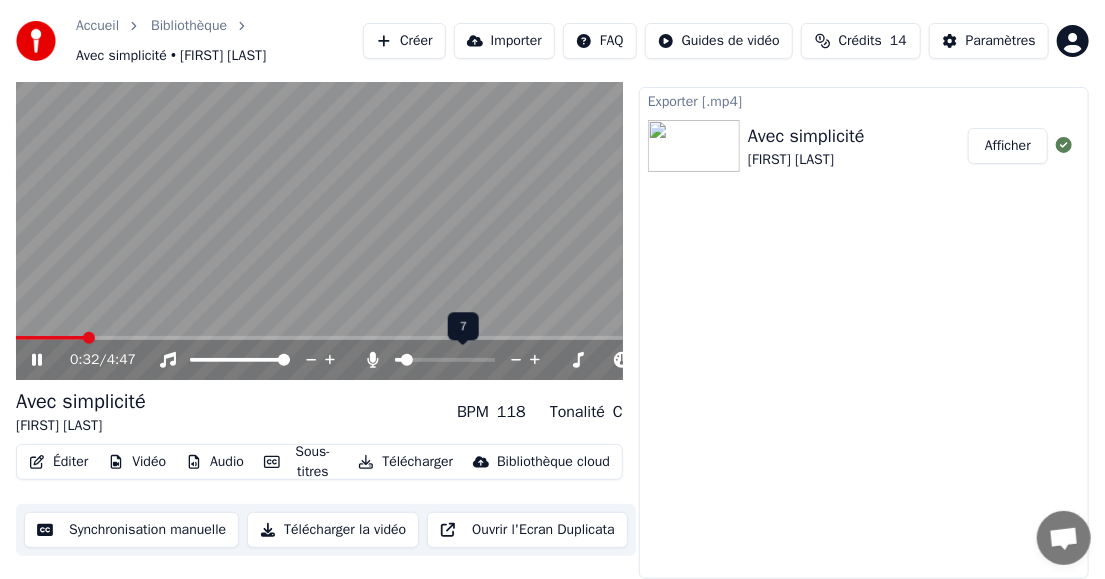 click at bounding box center (407, 360) 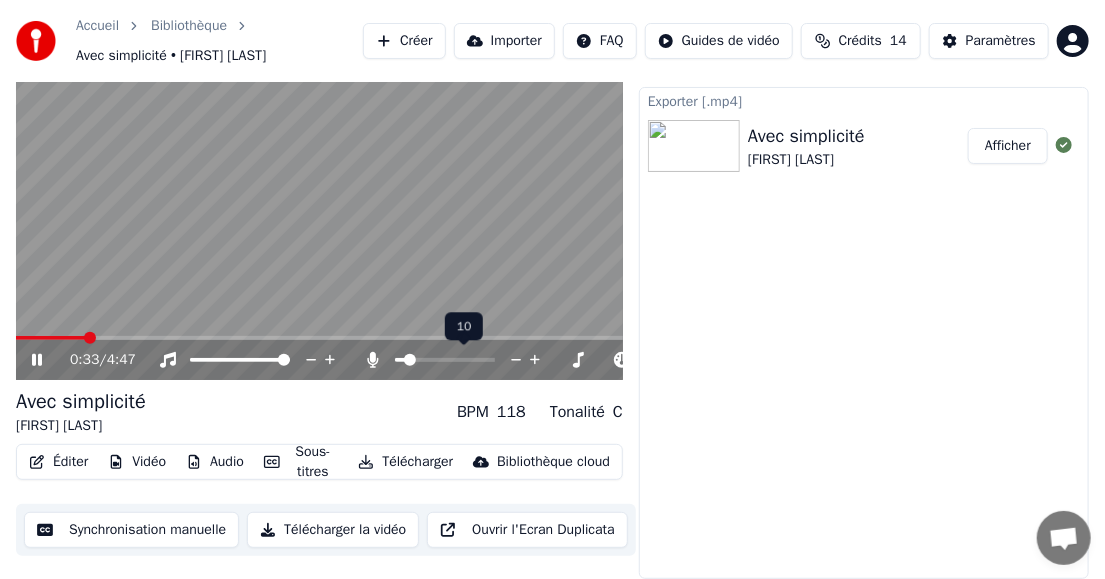 click at bounding box center (410, 360) 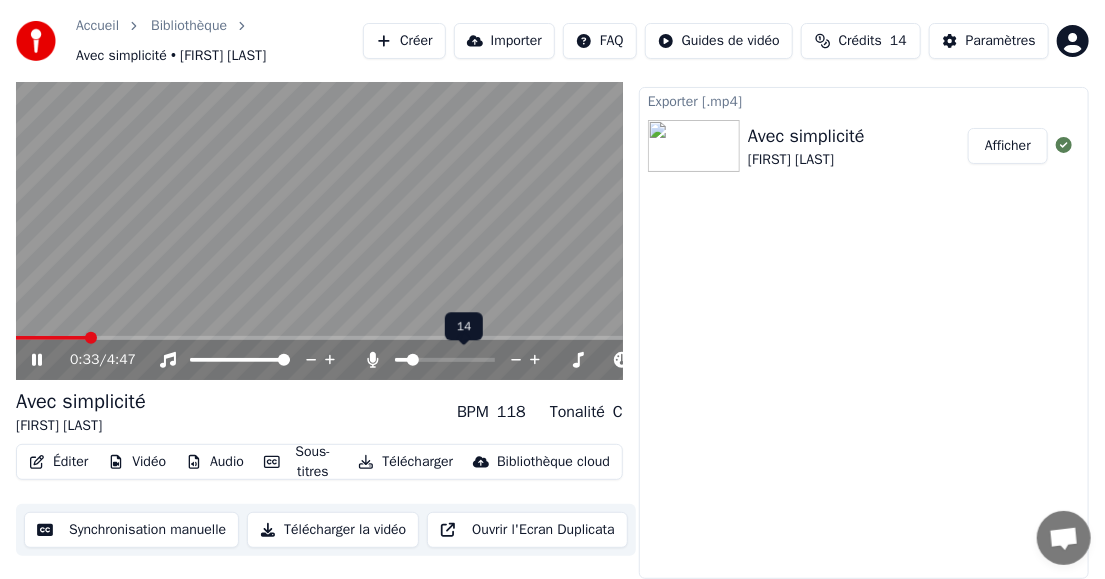 click at bounding box center (413, 360) 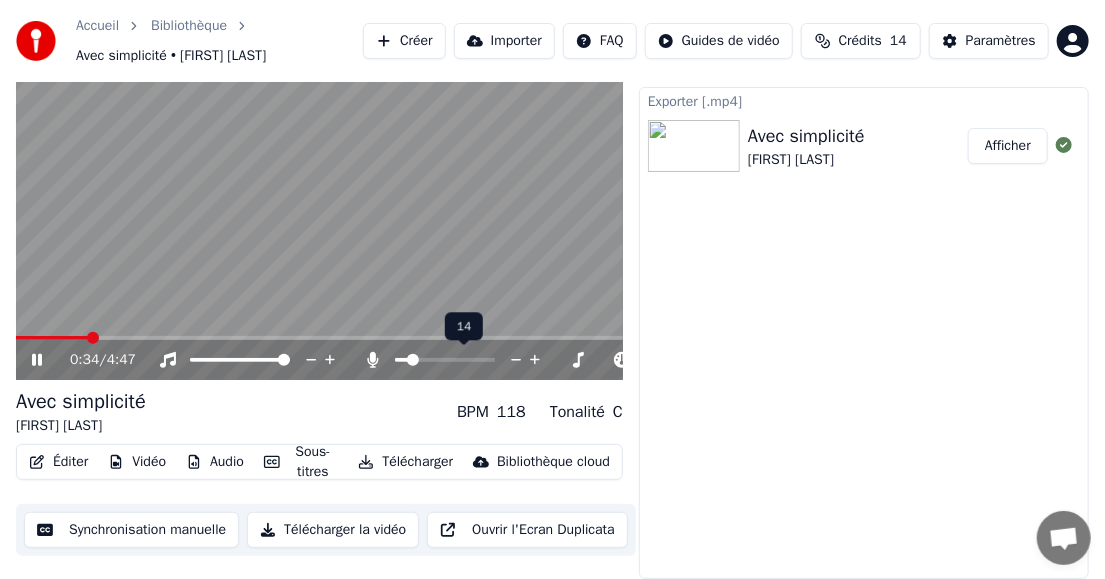 click at bounding box center (413, 360) 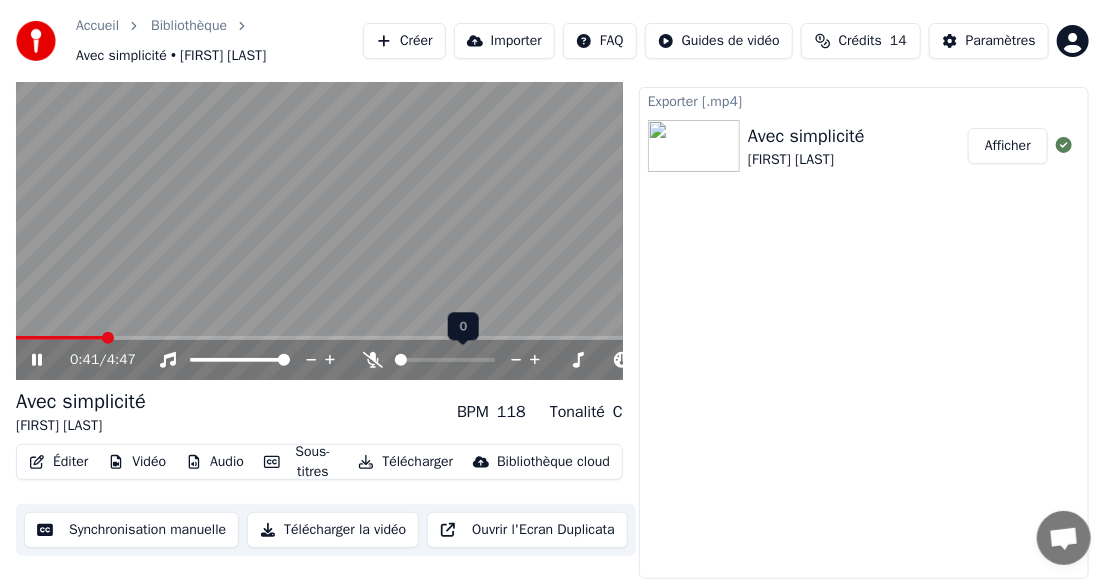 click at bounding box center (401, 360) 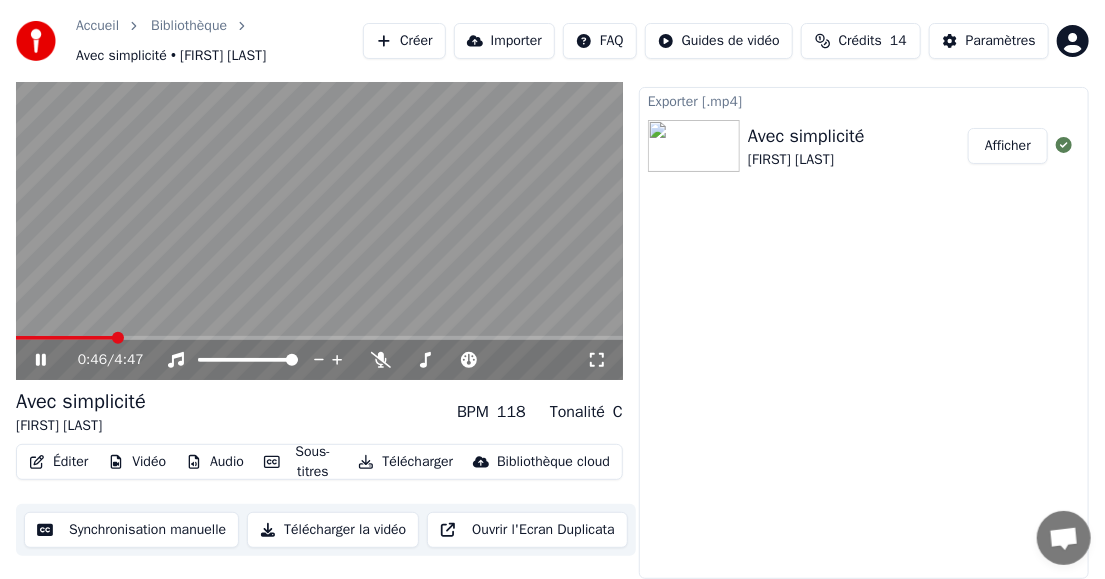 click 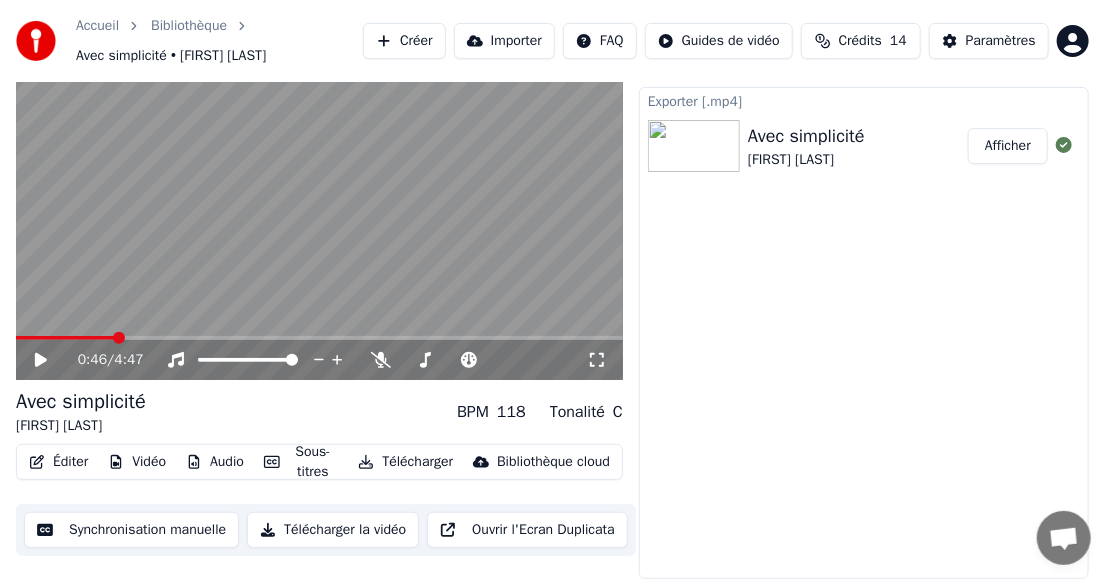 click on "Télécharger" at bounding box center [405, 462] 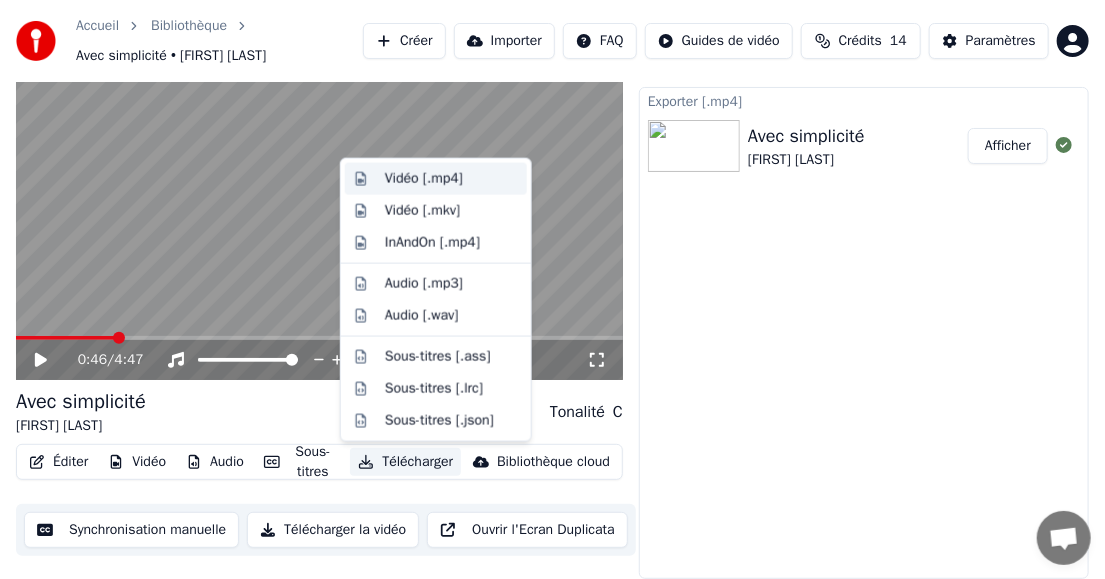 click on "Vidéo [.mp4]" at bounding box center [424, 179] 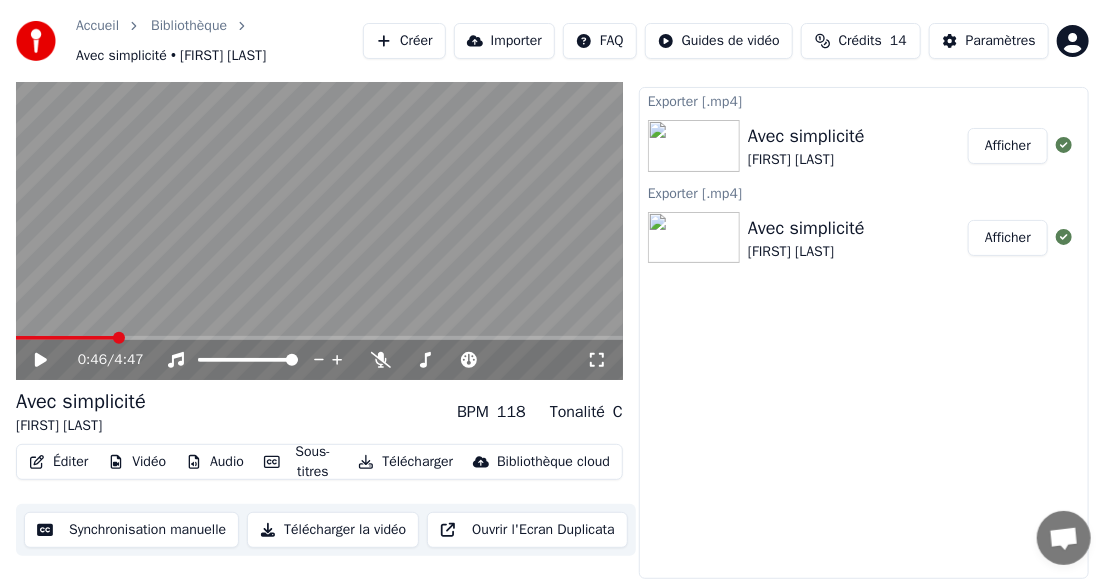 click on "Accueil Bibliothèque Avec simplicité • [ARTIST] Créer Importer FAQ Guides de vidéo Crédits 14 Paramètres" at bounding box center (552, 41) 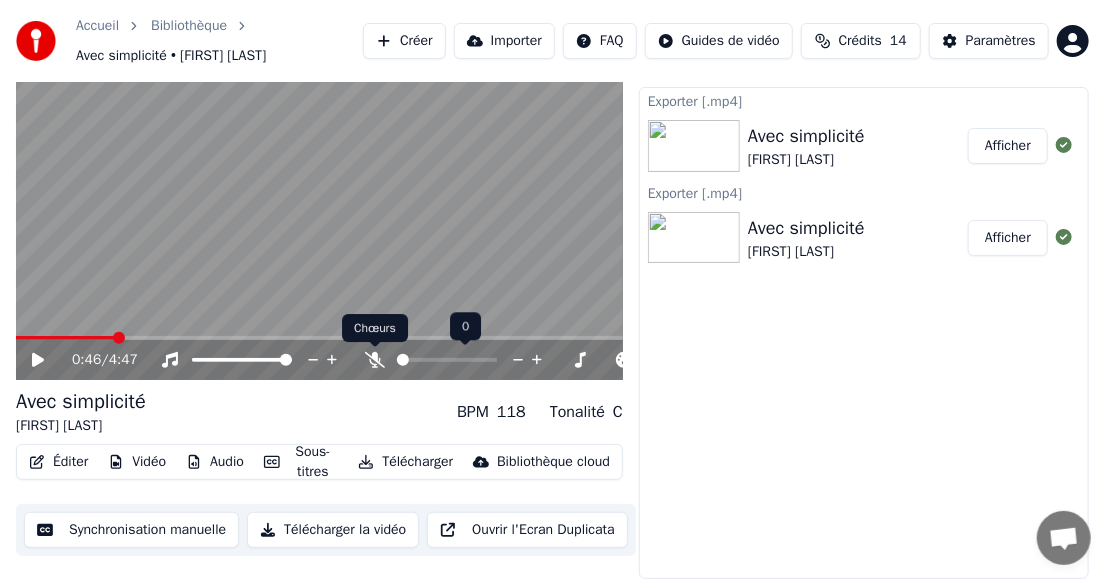 click 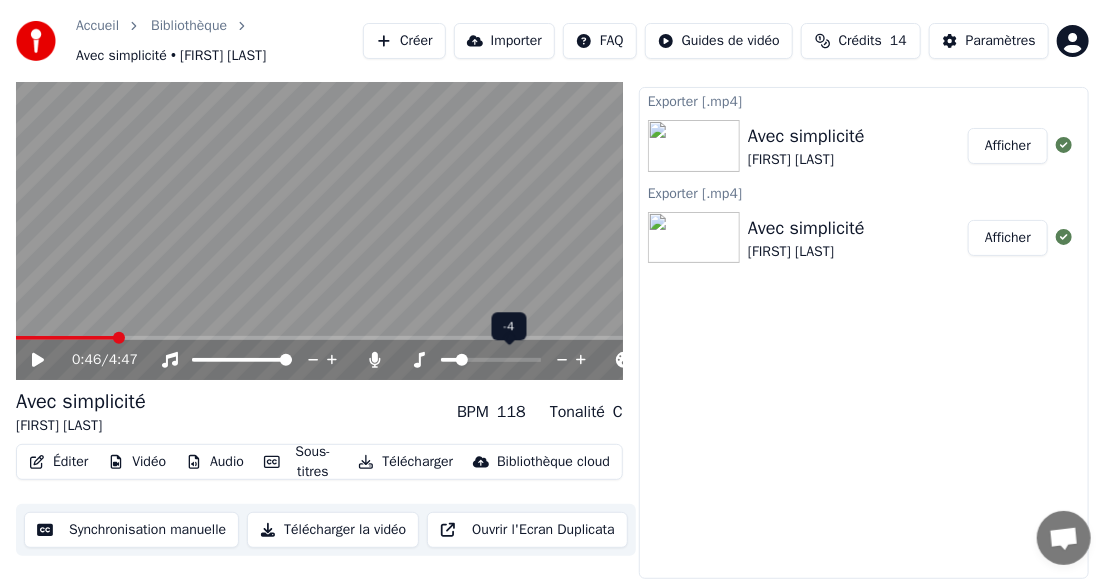 click 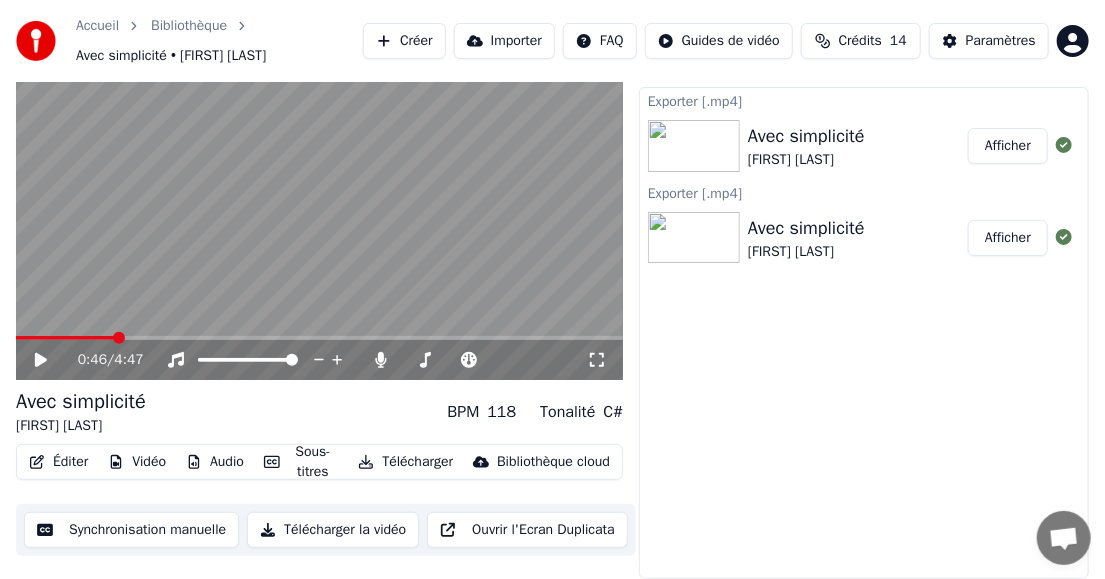 click on "Exporter [.mp4] Avec simplicité [FIRST] [LAST] Afficher Exporter [.mp4] Avec simplicité [FIRST] [LAST] Afficher" at bounding box center [864, 333] 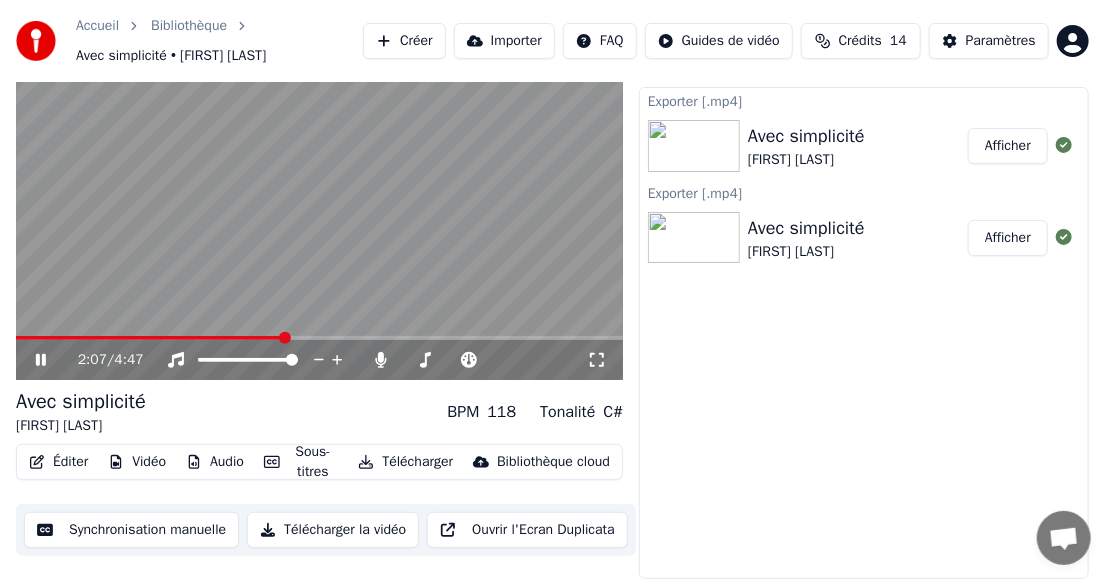 click 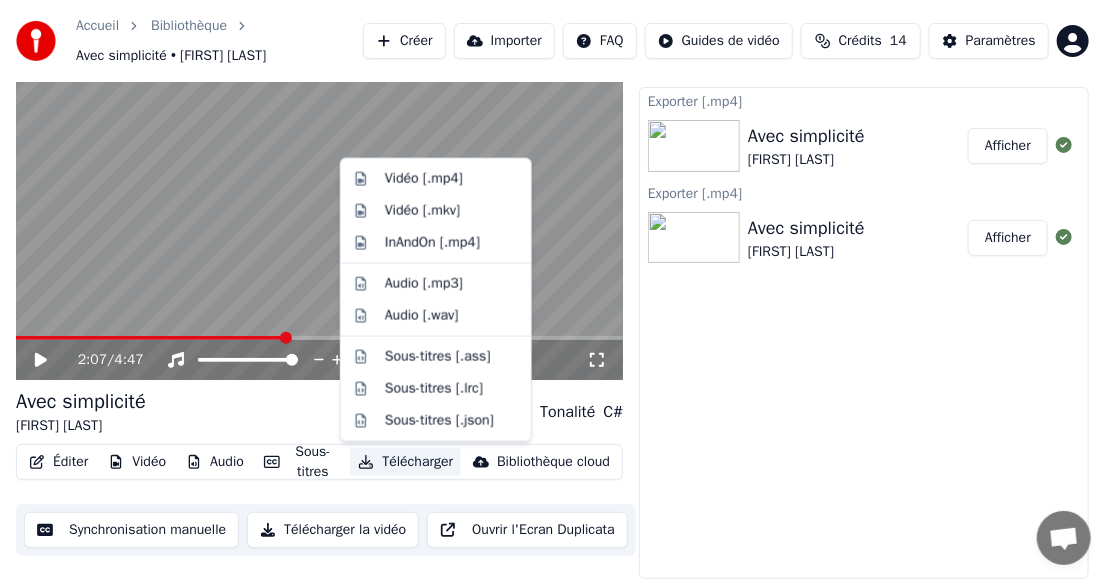 click on "Télécharger" at bounding box center [405, 462] 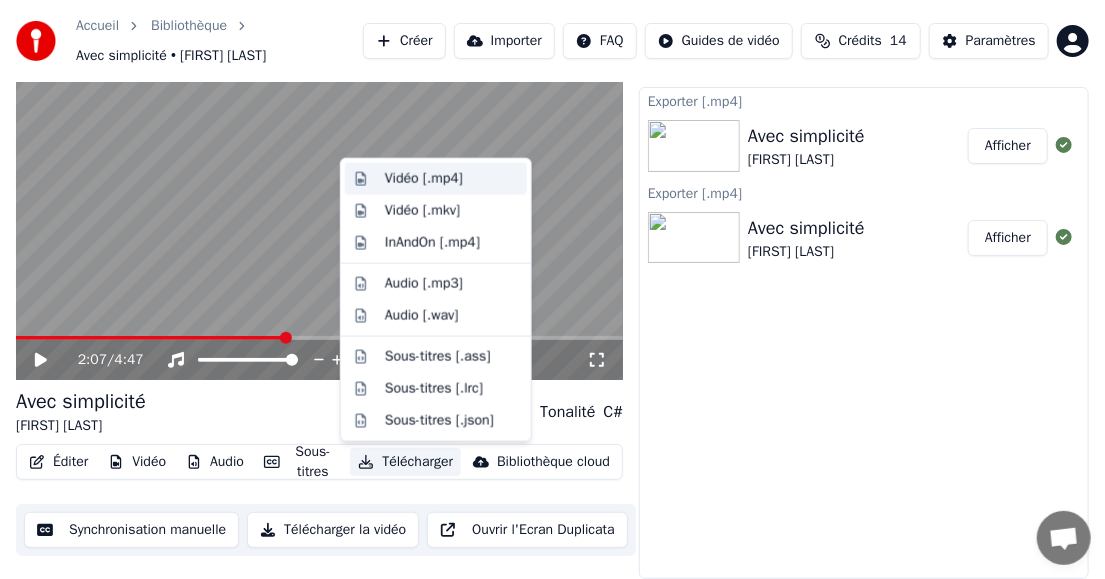click on "Vidéo [.mp4]" at bounding box center (424, 179) 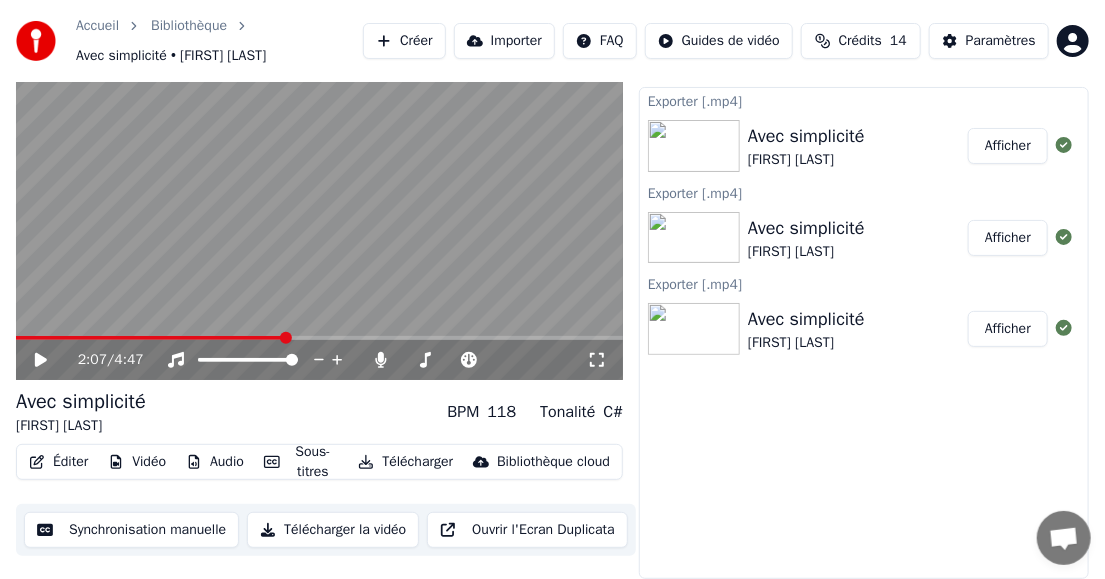 click on "Exporter [.mp4] Avec simplicité [FIRST] [LAST] Afficher Exporter [.mp4] Avec simplicité [FIRST] [LAST] Afficher Exporter [.mp4] Avec simplicité [FIRST] [LAST] Afficher" at bounding box center (864, 333) 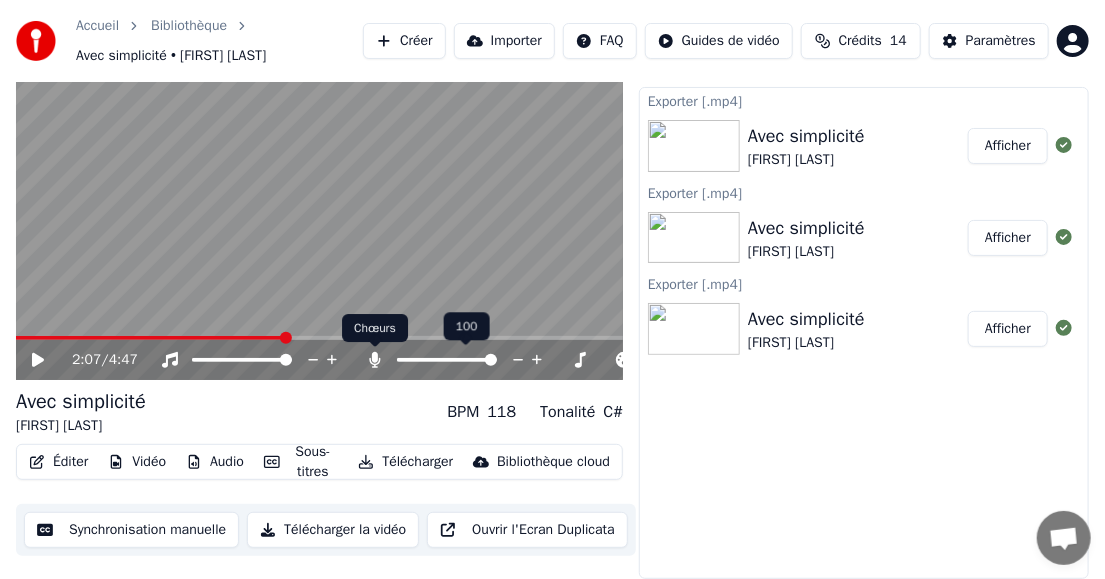 click 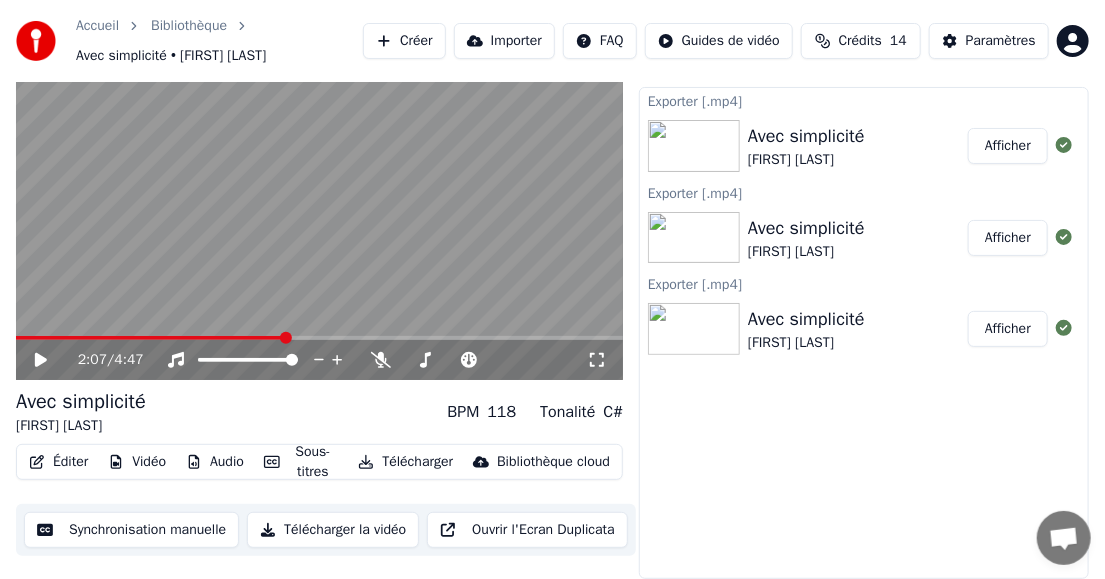 click 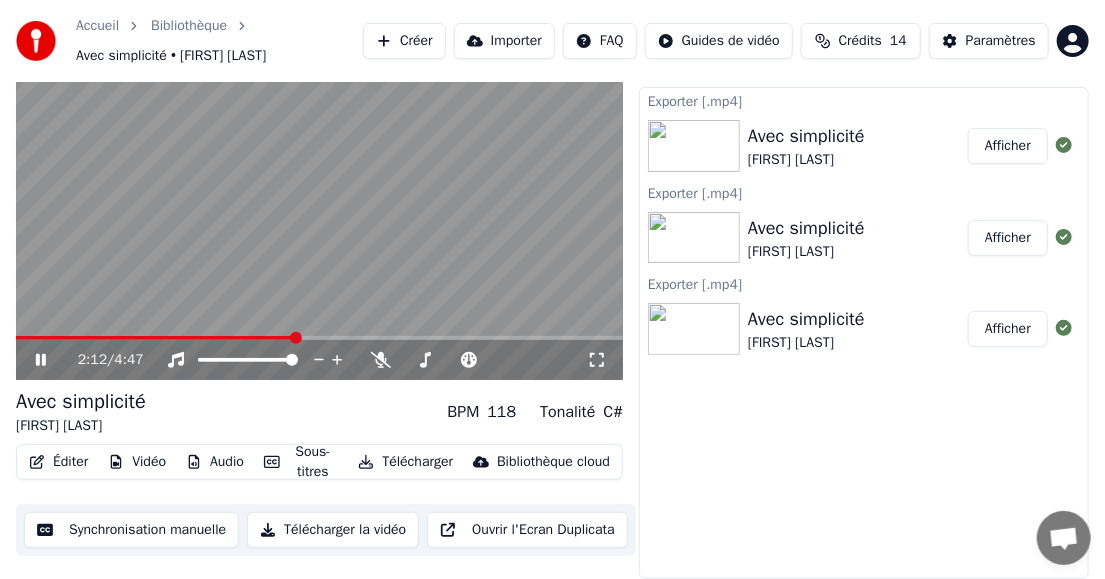 click 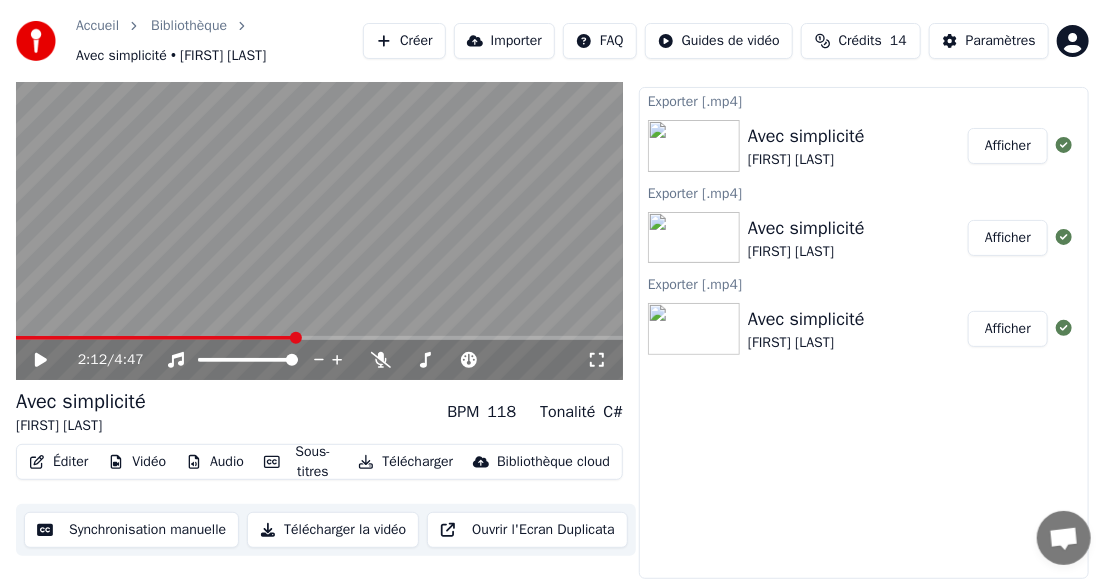 click on "Télécharger" at bounding box center (405, 462) 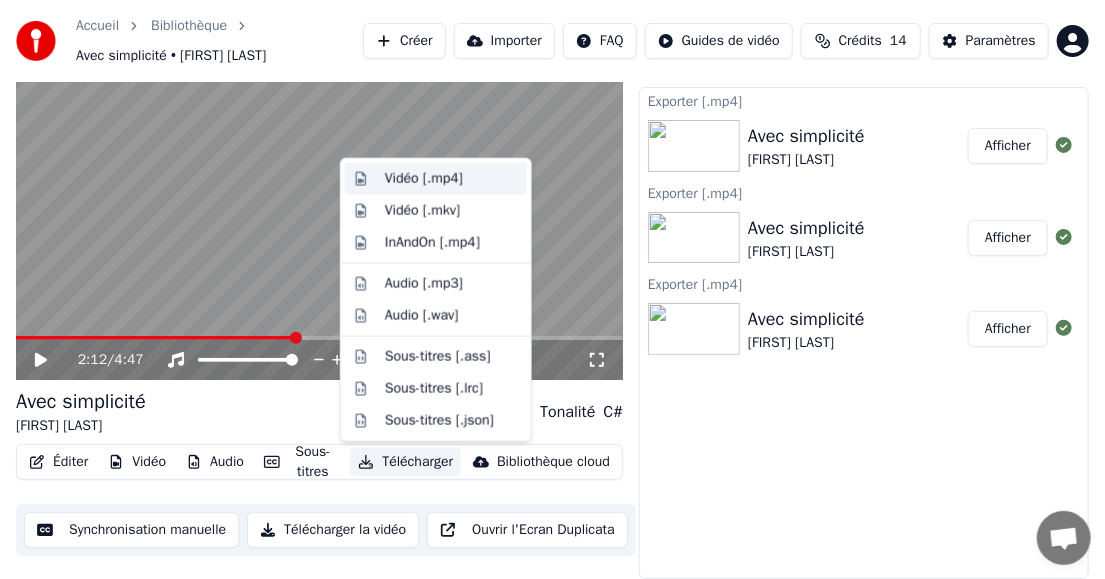 click on "Vidéo [.mp4]" at bounding box center (424, 179) 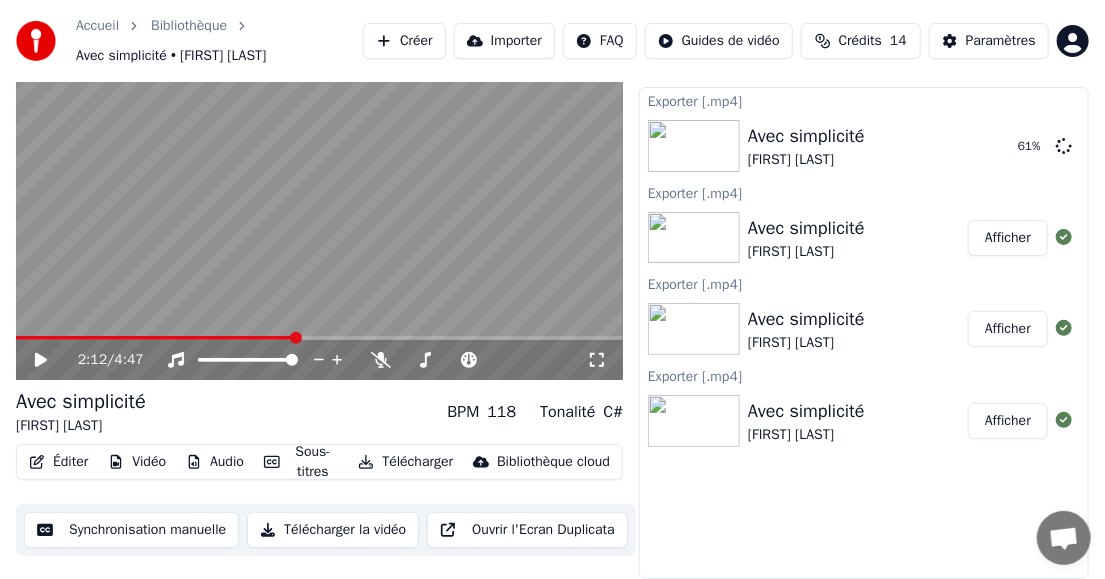 click on "Audio" at bounding box center (215, 462) 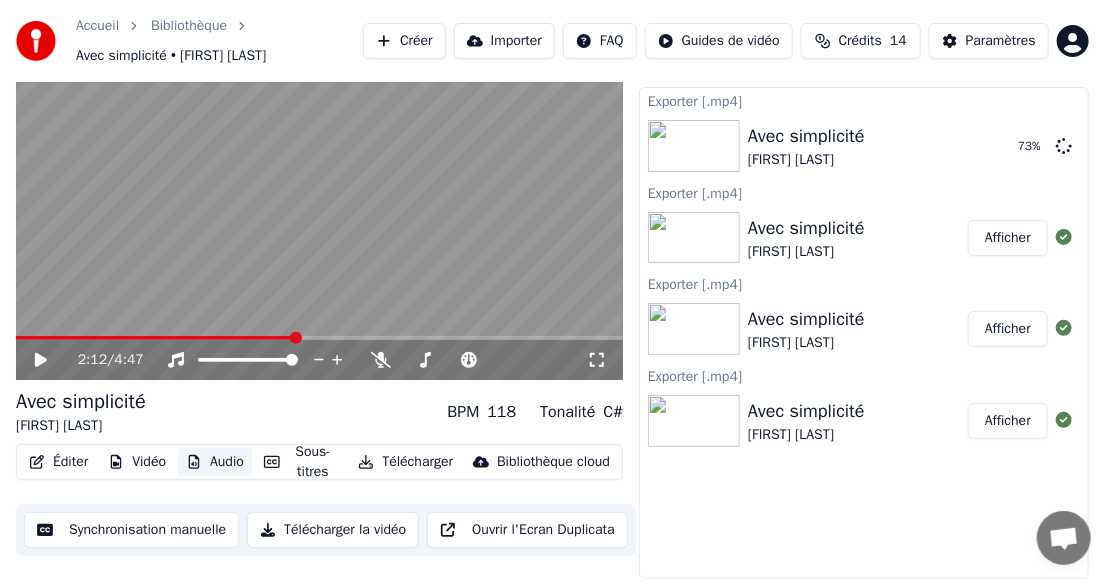 click on "Audio" at bounding box center [215, 462] 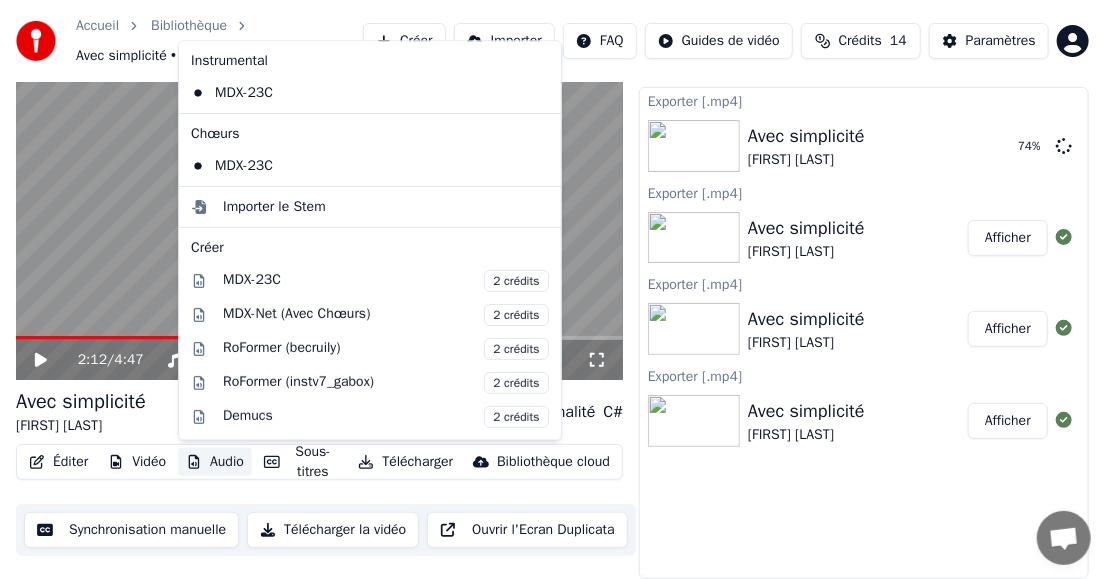 click on "Audio" at bounding box center (215, 462) 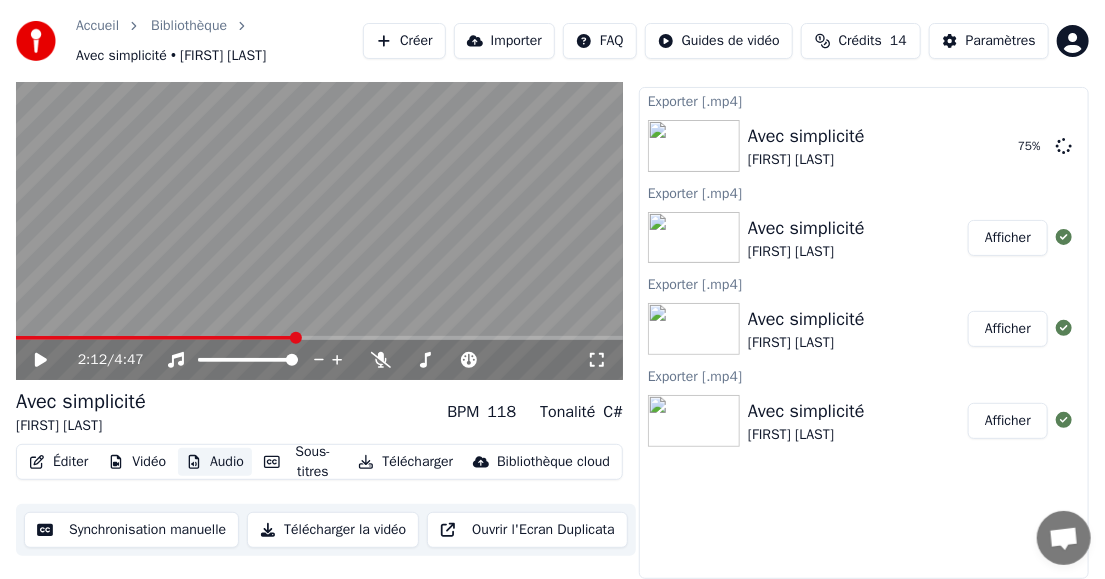 click on "Audio" at bounding box center [215, 462] 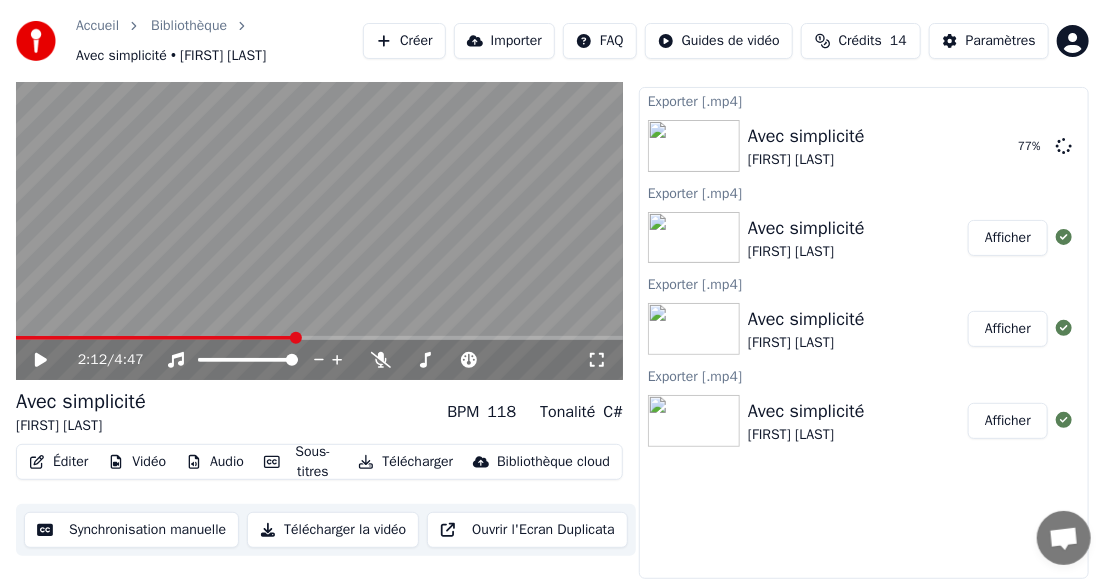 click on "Vidéo" at bounding box center (137, 462) 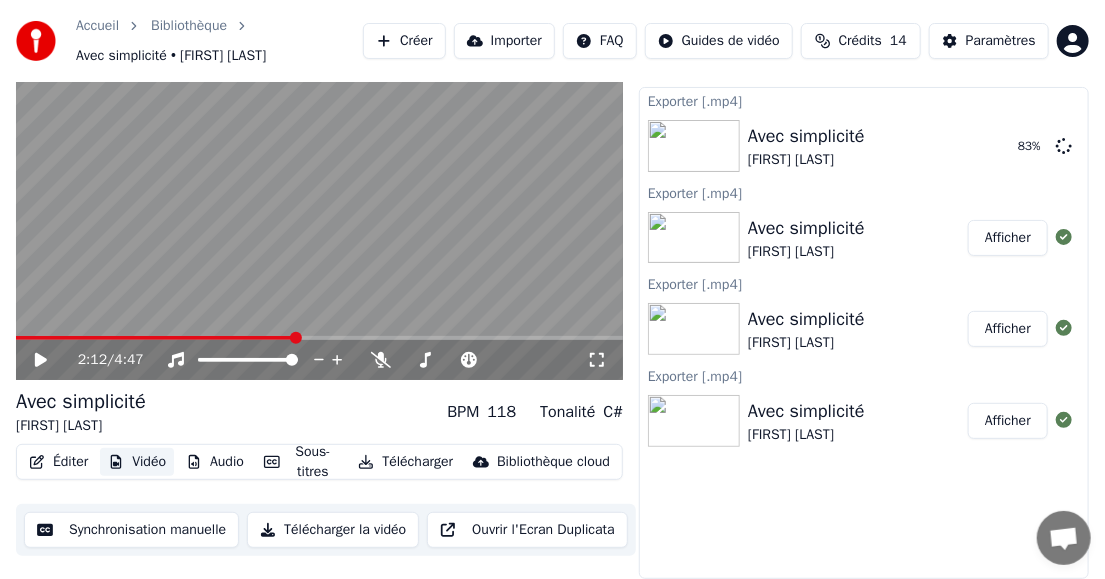 click on "Vidéo" at bounding box center (137, 462) 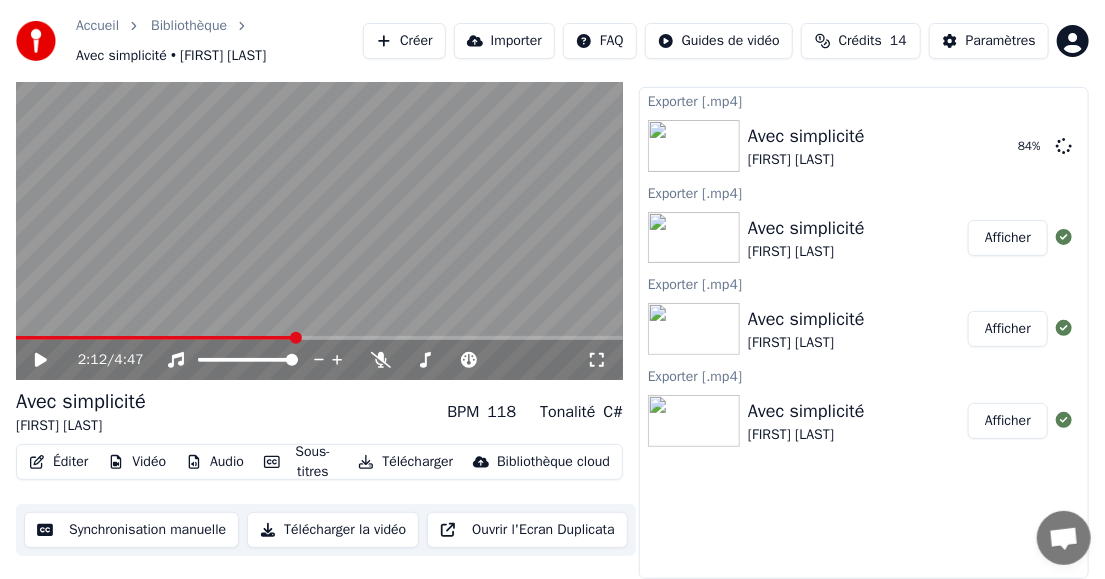 click on "Éditer" at bounding box center (58, 462) 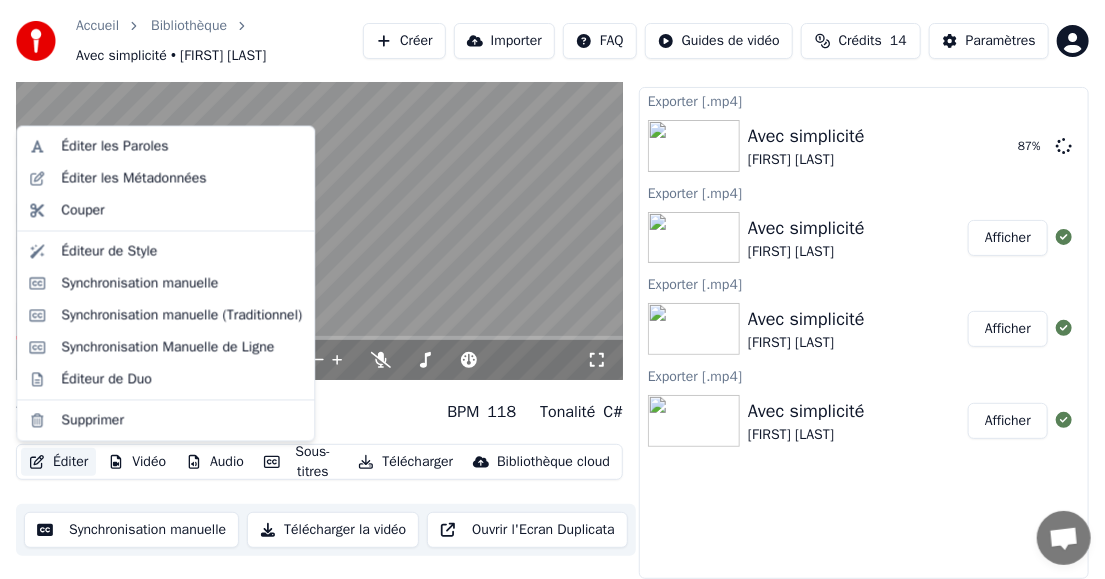 click on "Éditer" at bounding box center (58, 462) 